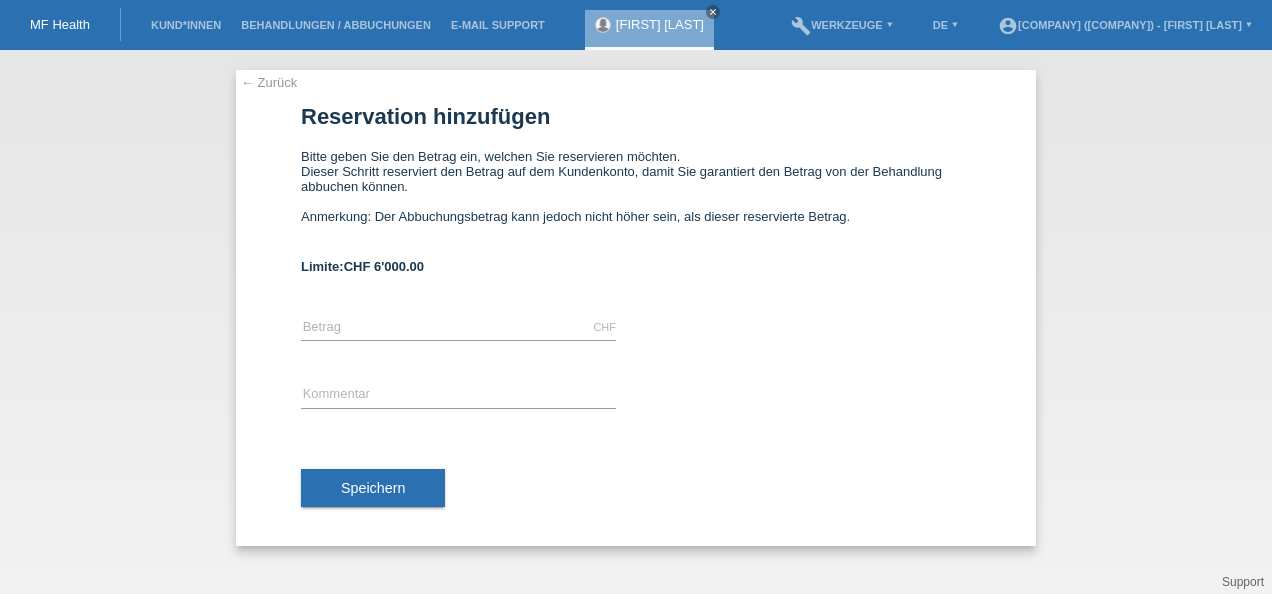 scroll, scrollTop: 0, scrollLeft: 0, axis: both 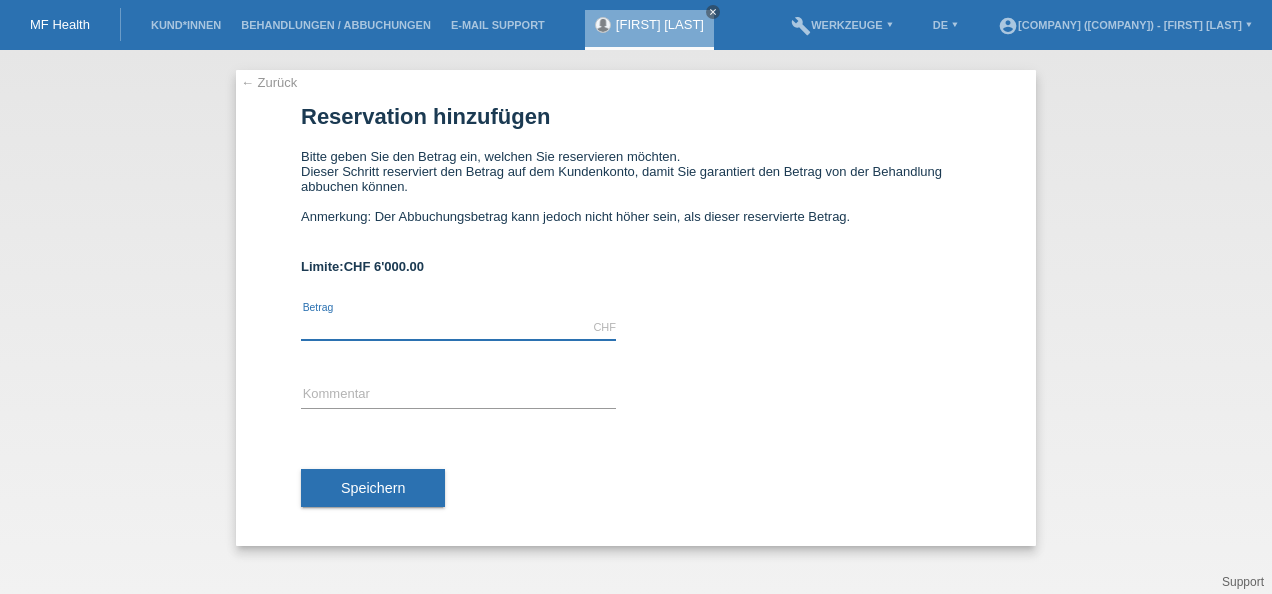 click at bounding box center [458, 327] 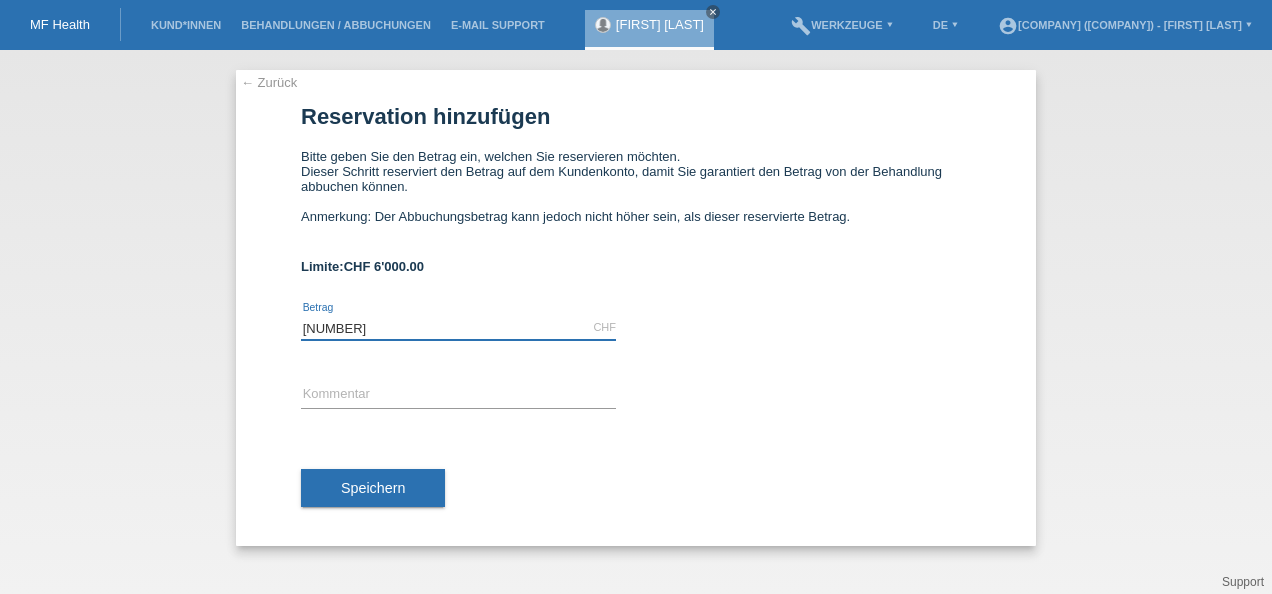 type on "[PRICE]" 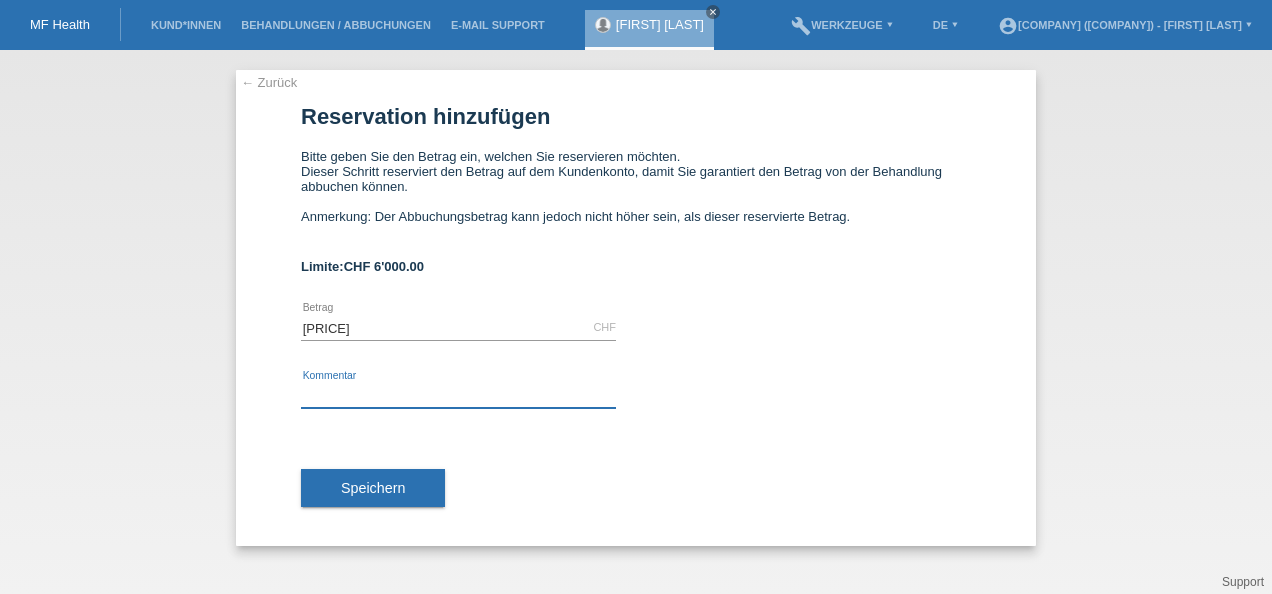 click at bounding box center [458, 395] 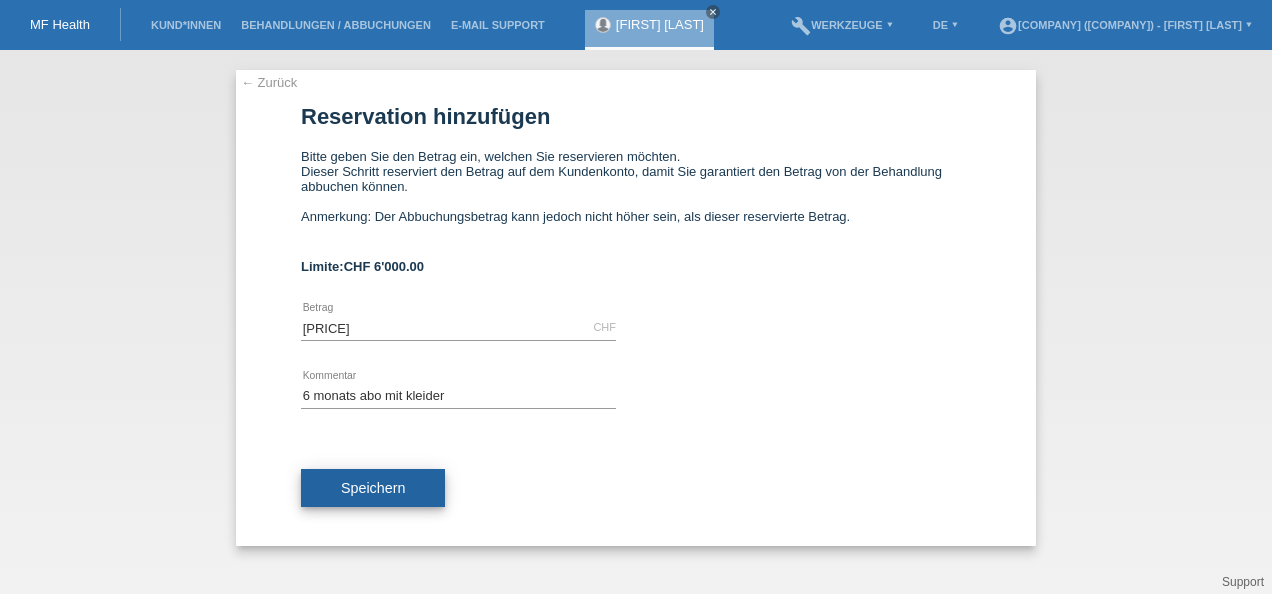 click on "Speichern" at bounding box center (373, 488) 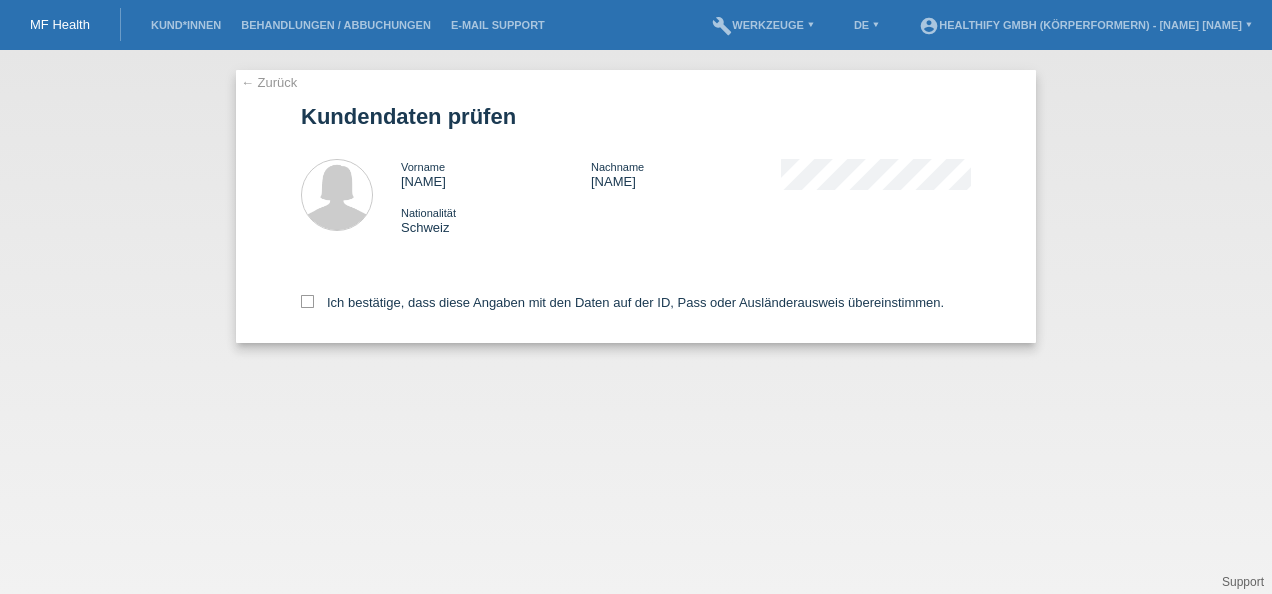 scroll, scrollTop: 0, scrollLeft: 0, axis: both 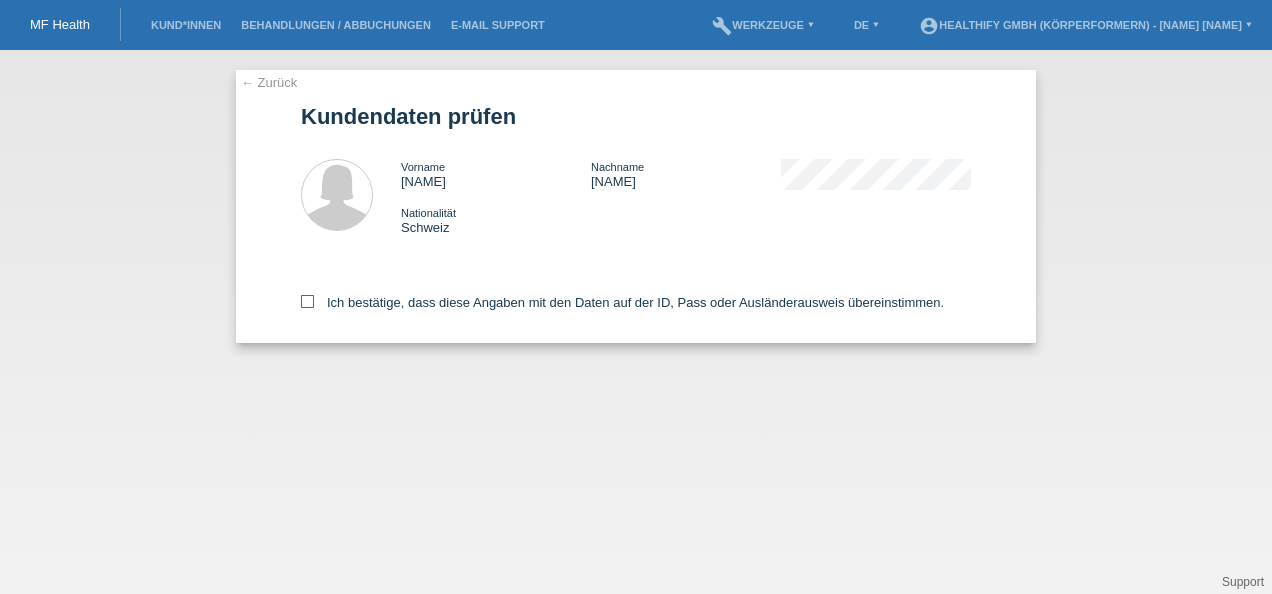 click on "Ich bestätige, dass diese Angaben mit den Daten auf der ID, Pass oder Ausländerausweis übereinstimmen." at bounding box center [622, 302] 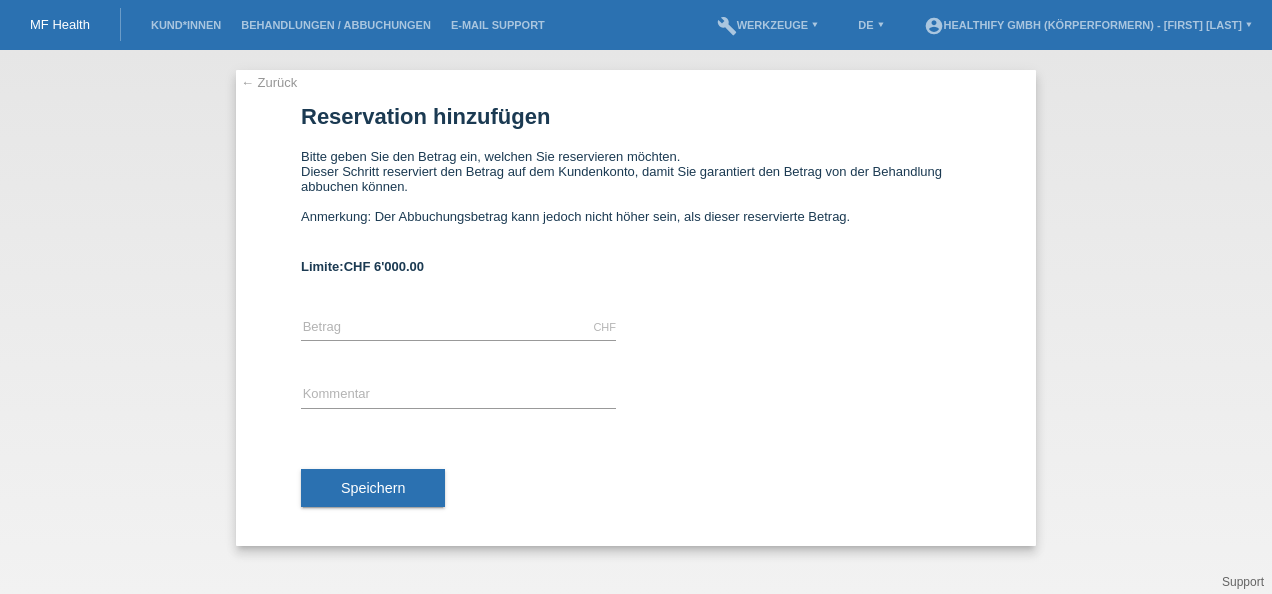 scroll, scrollTop: 0, scrollLeft: 0, axis: both 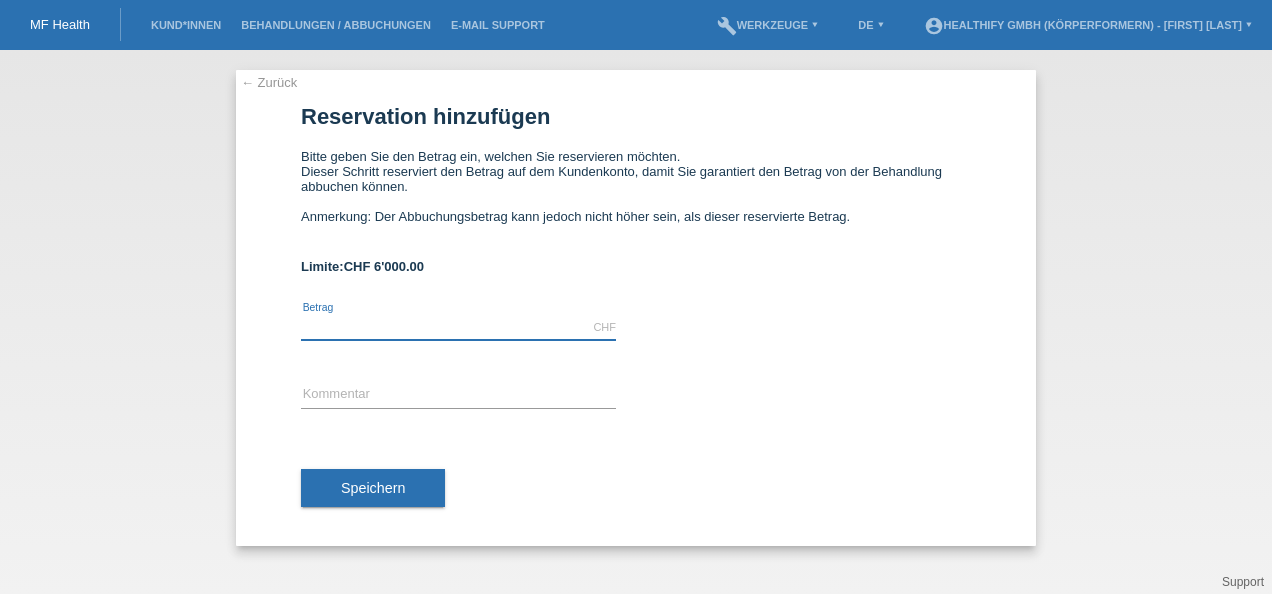 click at bounding box center [458, 327] 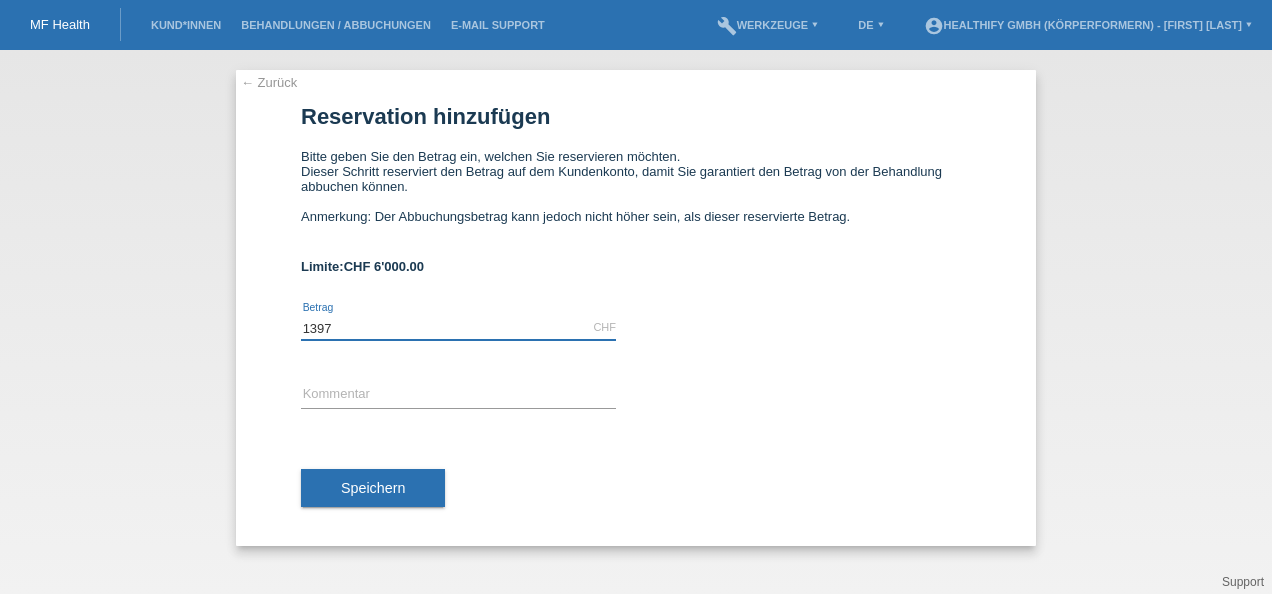 type on "1397.00" 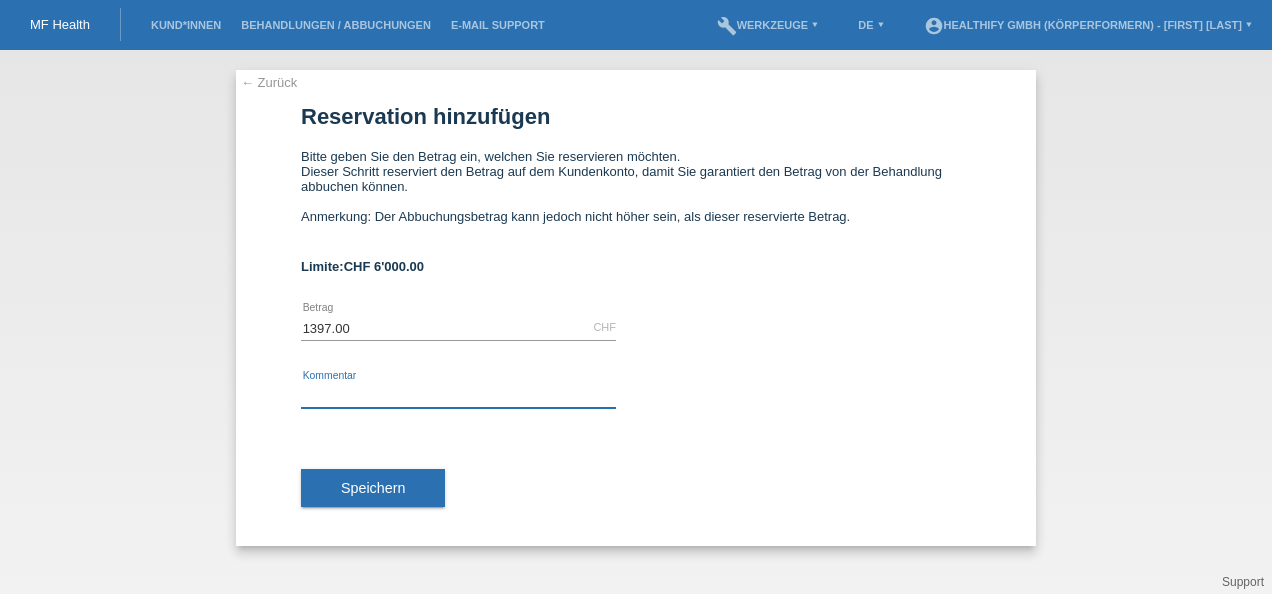 click at bounding box center (458, 395) 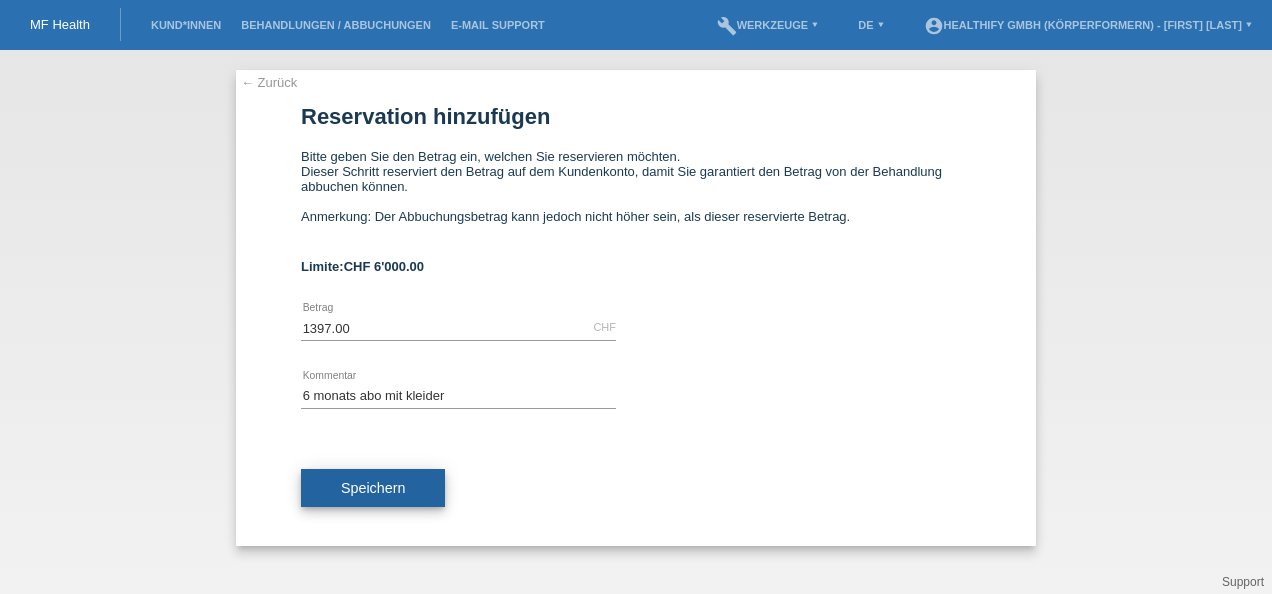 click on "Speichern" at bounding box center (373, 488) 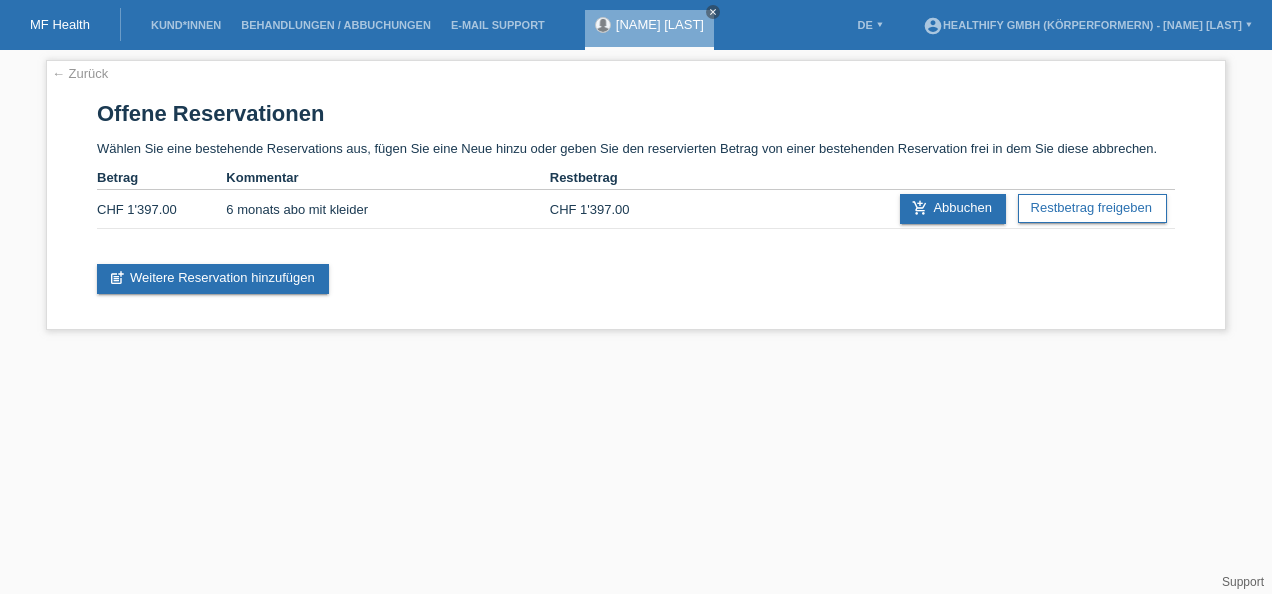 scroll, scrollTop: 0, scrollLeft: 0, axis: both 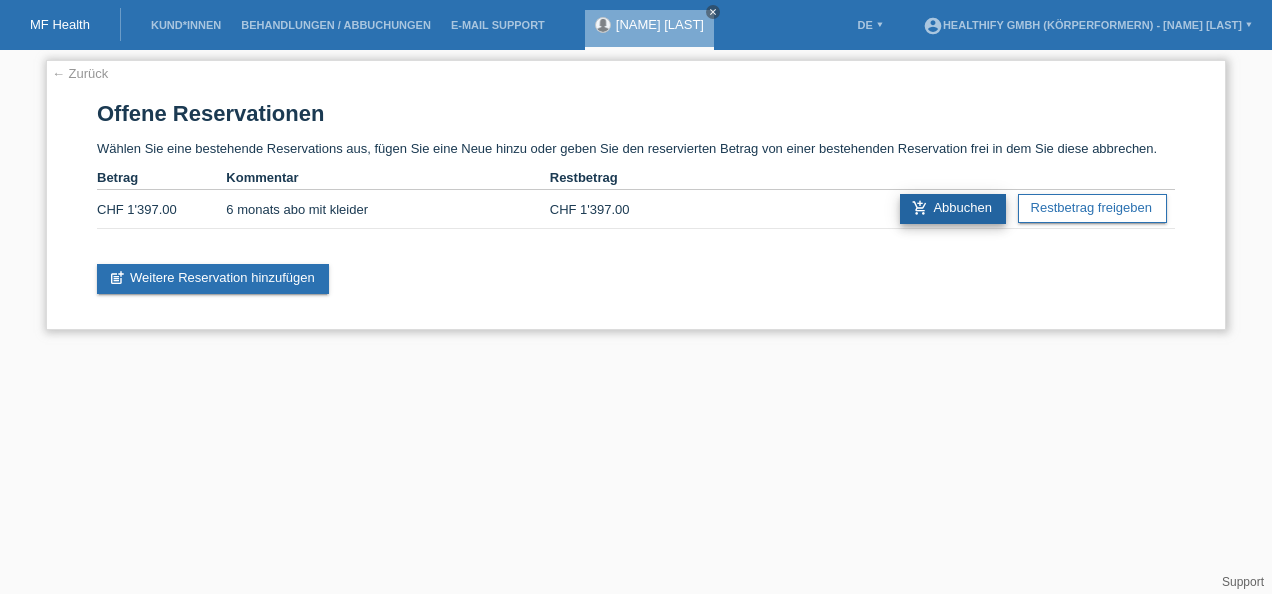 click on "add_shopping_cart  Abbuchen" at bounding box center [953, 209] 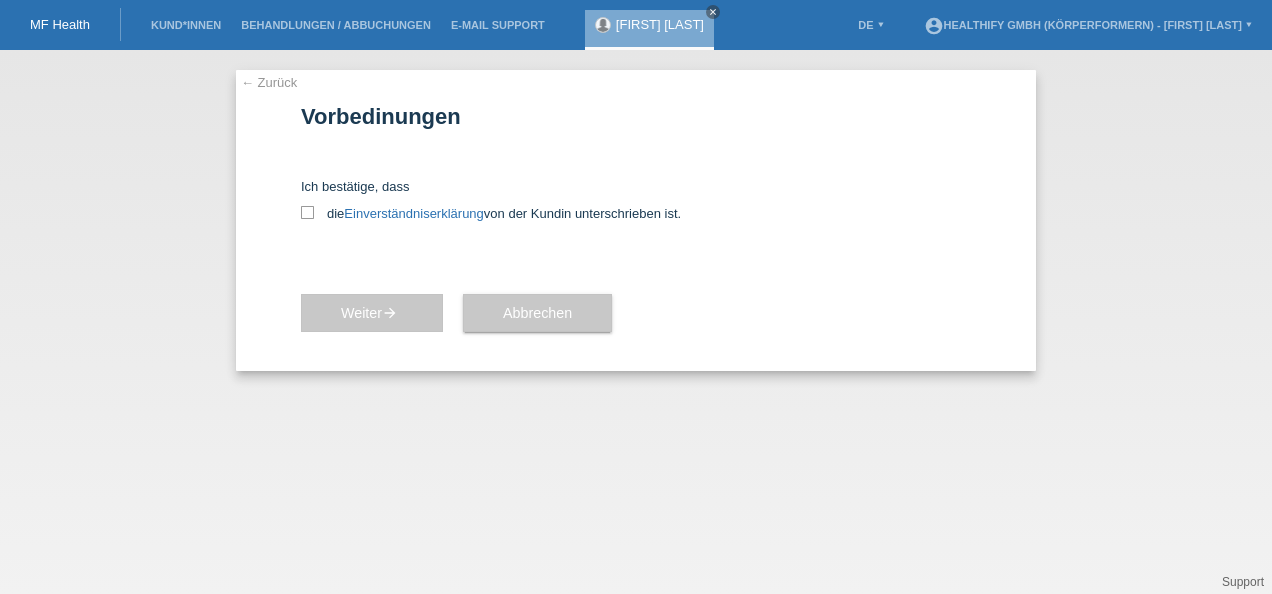 scroll, scrollTop: 0, scrollLeft: 0, axis: both 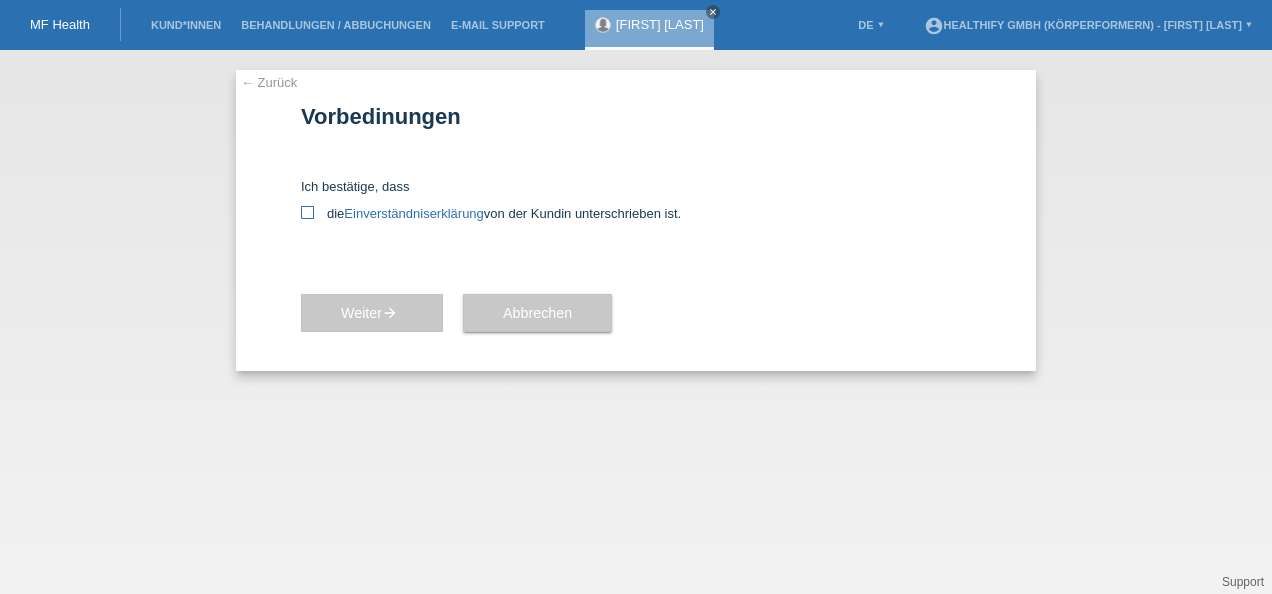 click at bounding box center [307, 212] 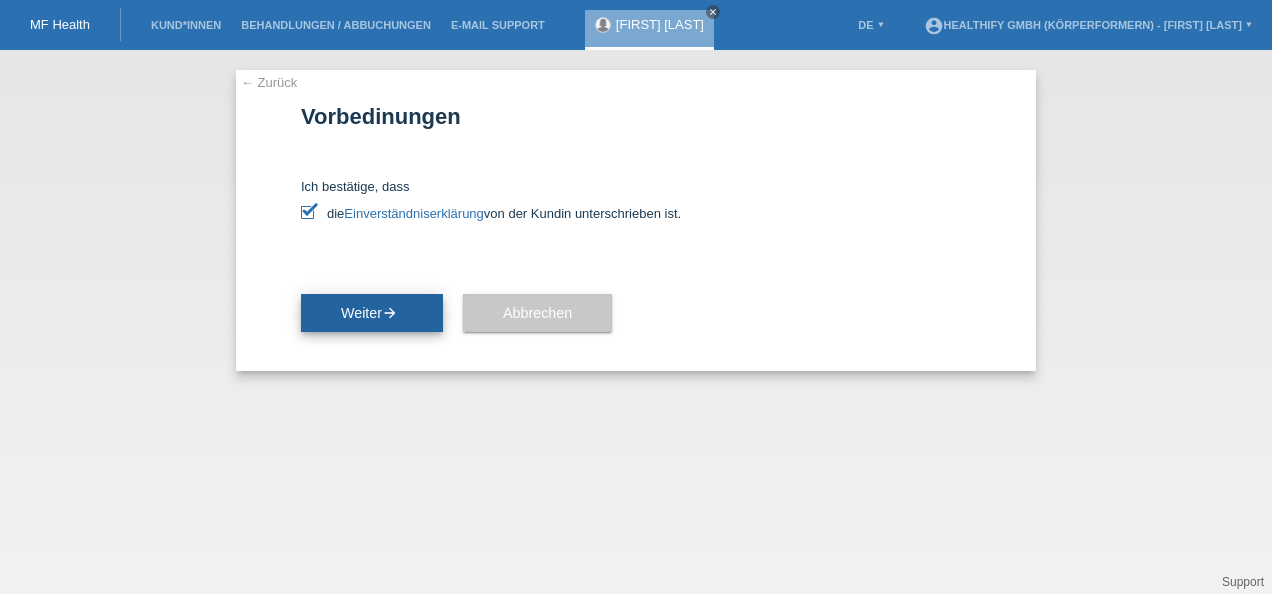 click on "Weiter  arrow_forward" at bounding box center (372, 313) 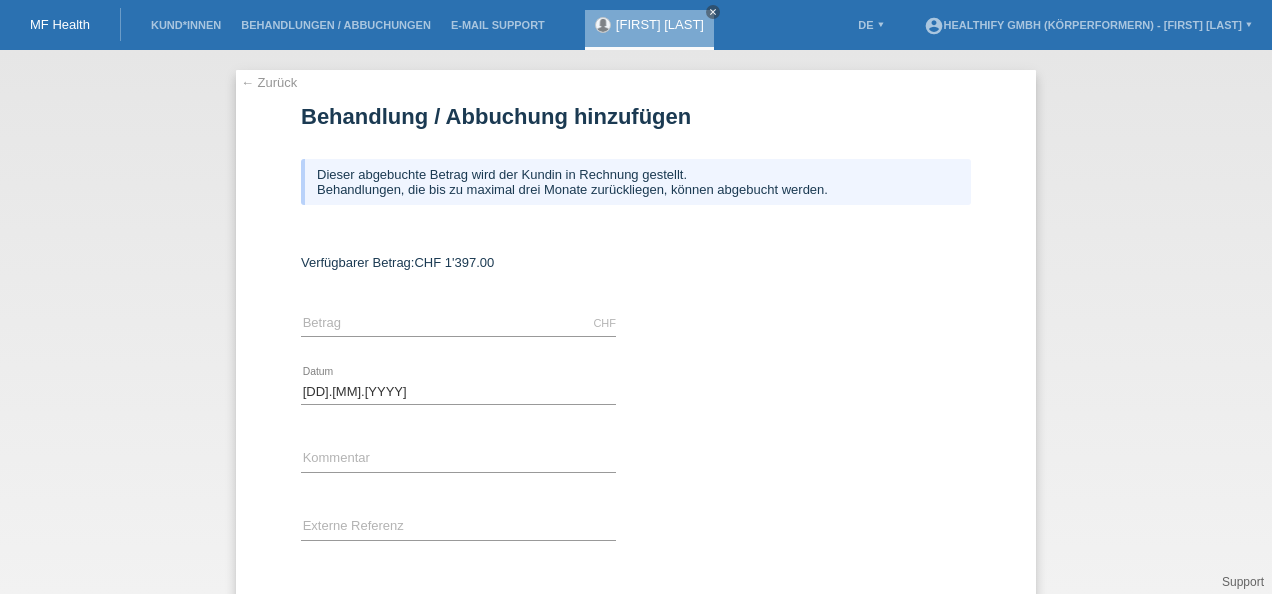 scroll, scrollTop: 0, scrollLeft: 0, axis: both 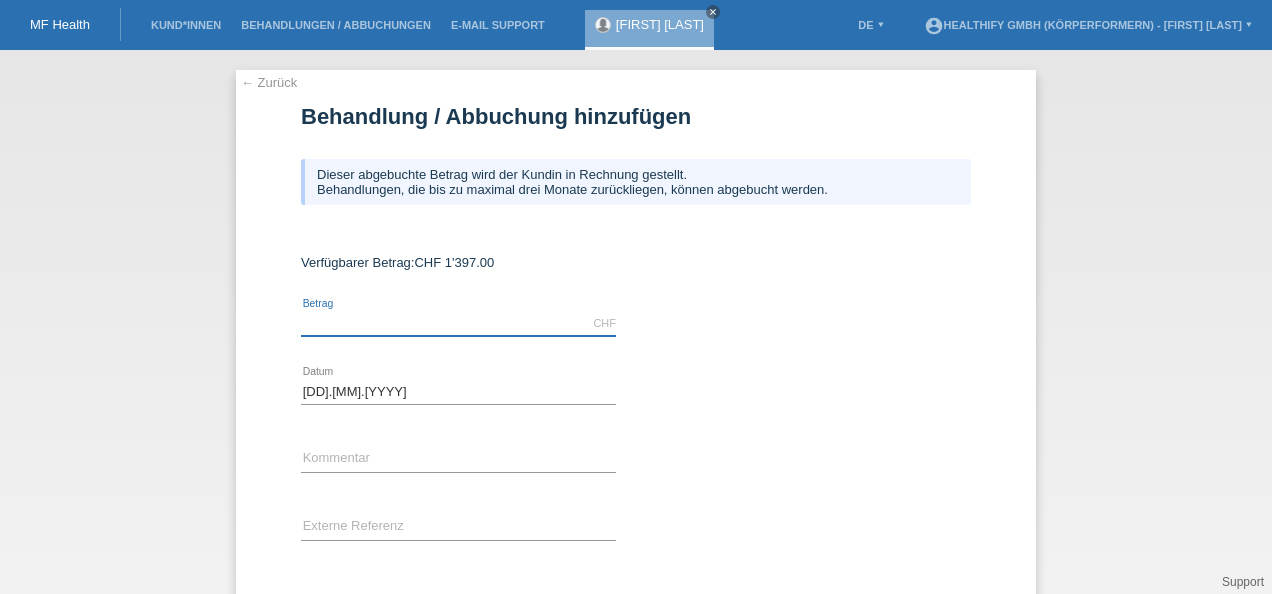 click at bounding box center (458, 323) 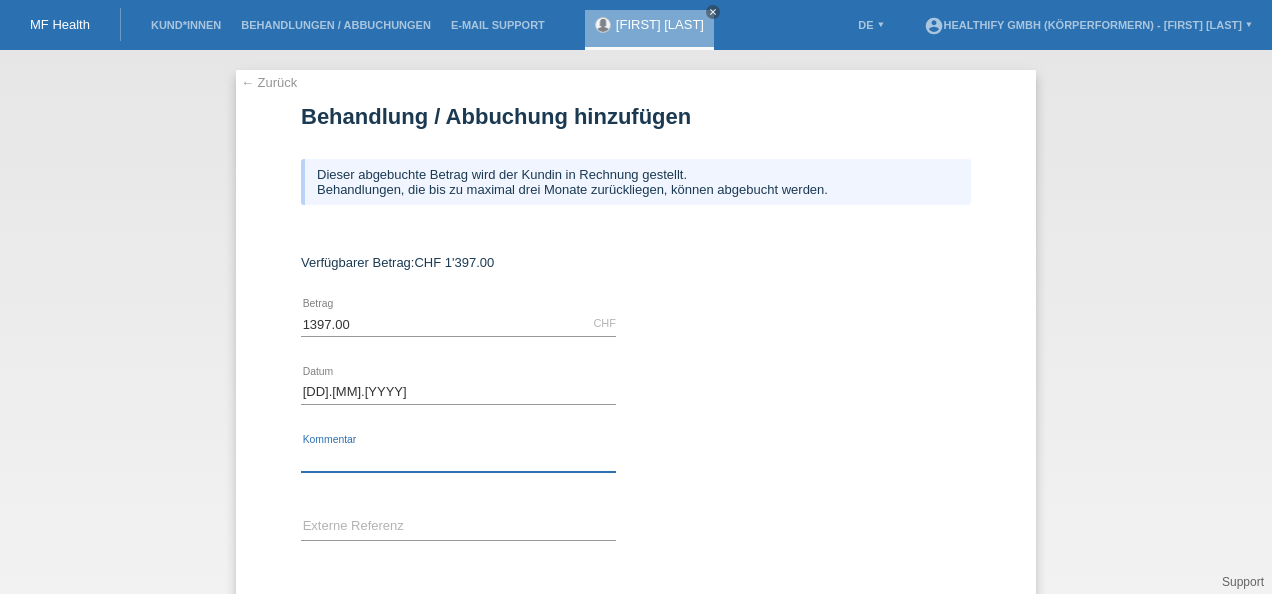 click at bounding box center [458, 459] 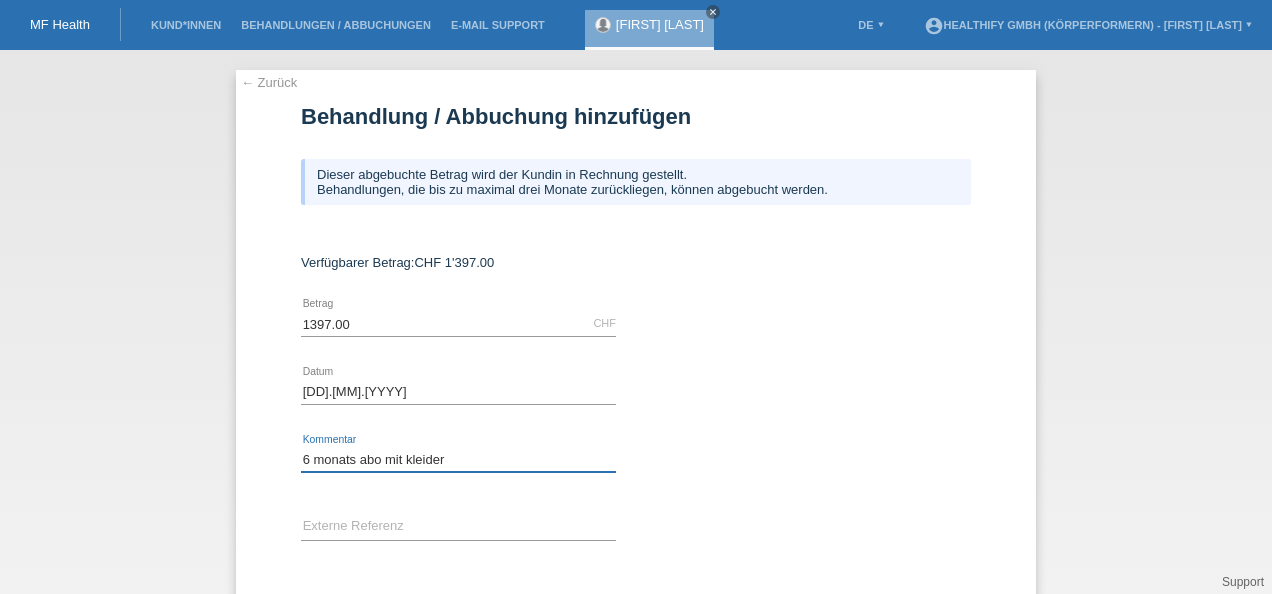 scroll, scrollTop: 103, scrollLeft: 0, axis: vertical 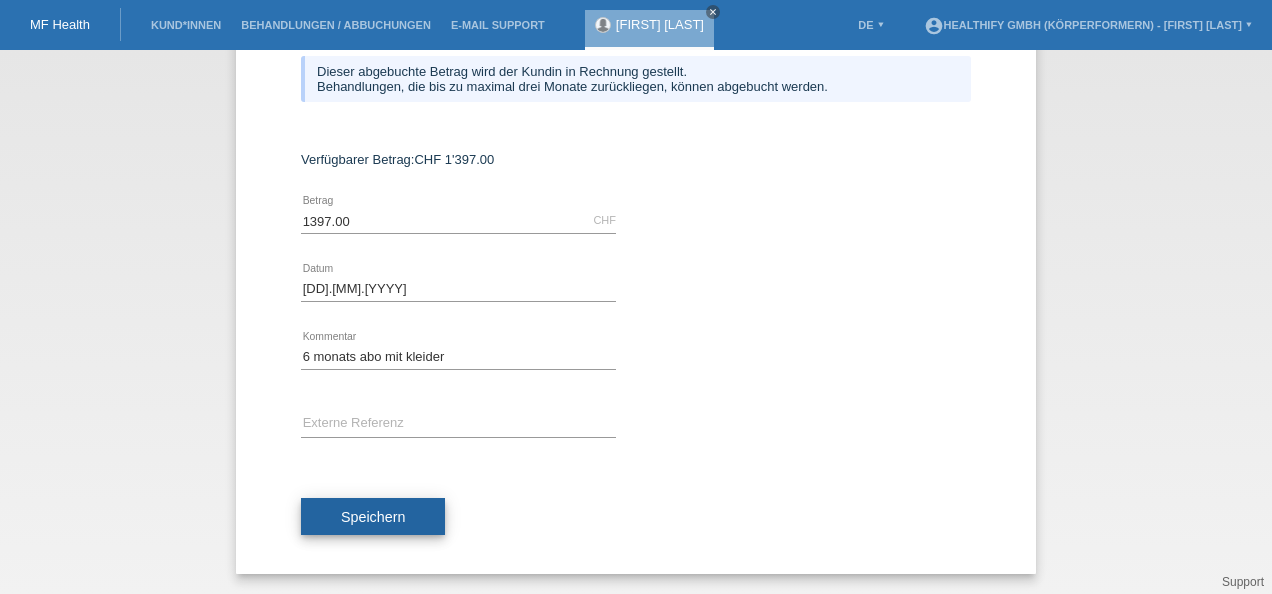 click on "Speichern" at bounding box center (373, 517) 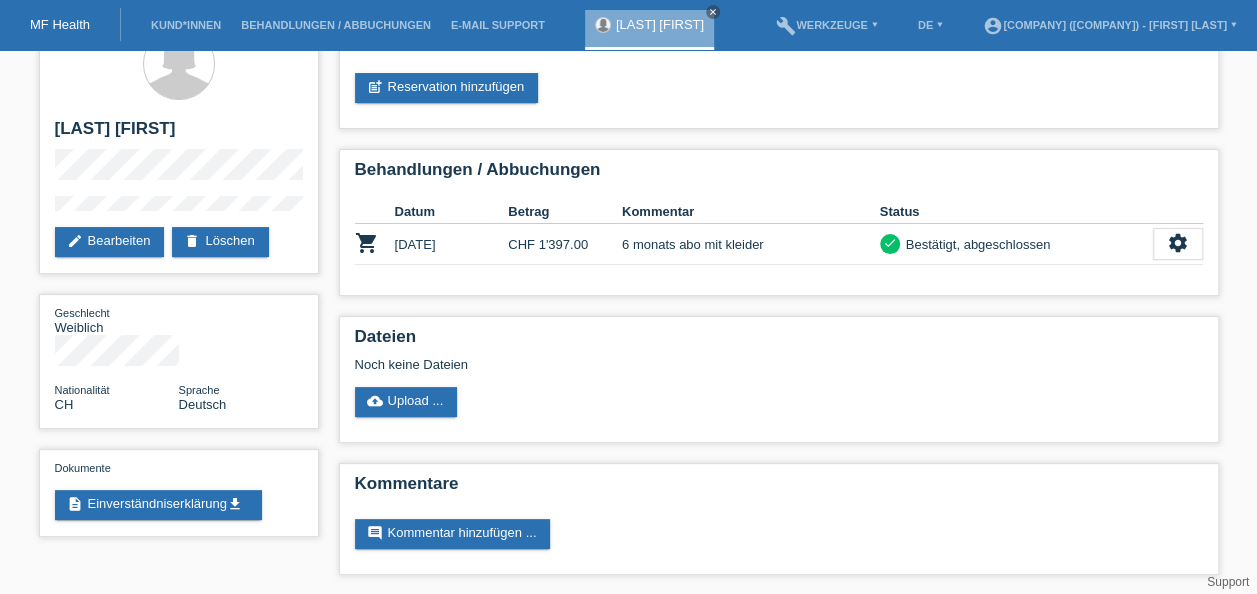 scroll, scrollTop: 0, scrollLeft: 0, axis: both 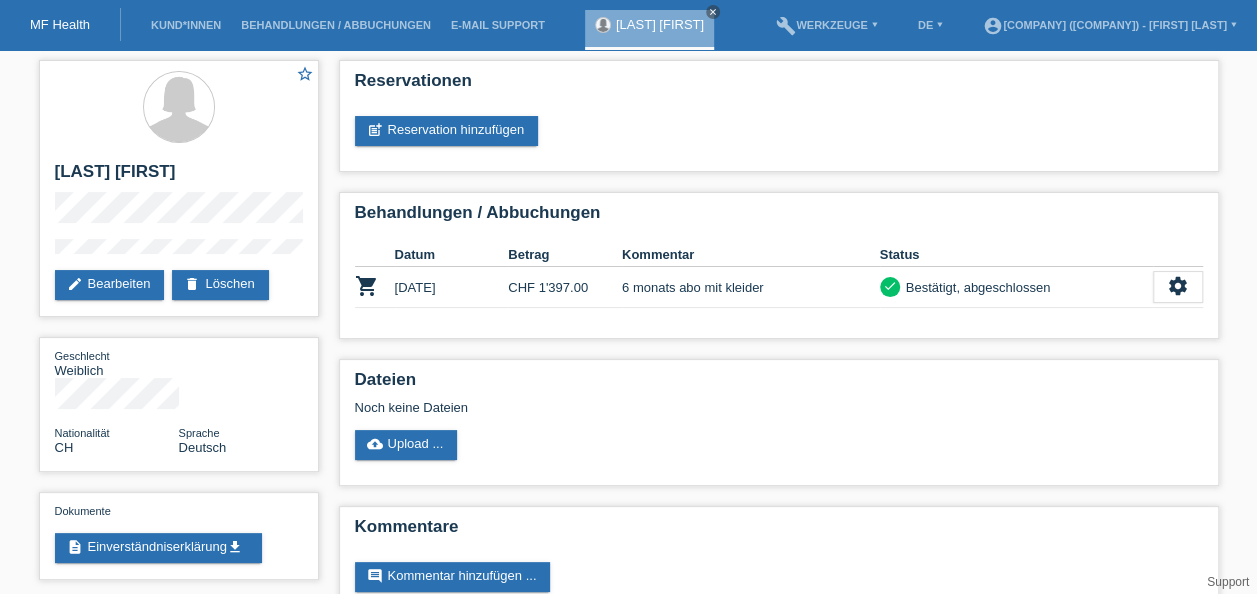 click on "Behandlungen / Abbuchungen" at bounding box center [336, 25] 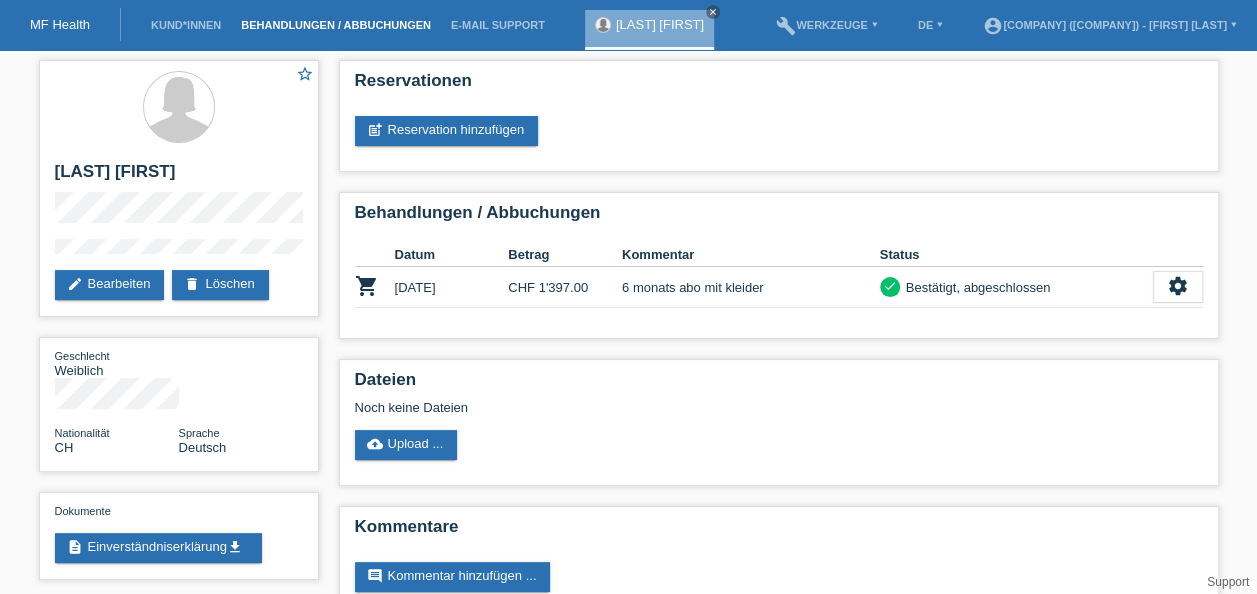 click on "Behandlungen / Abbuchungen" at bounding box center [336, 25] 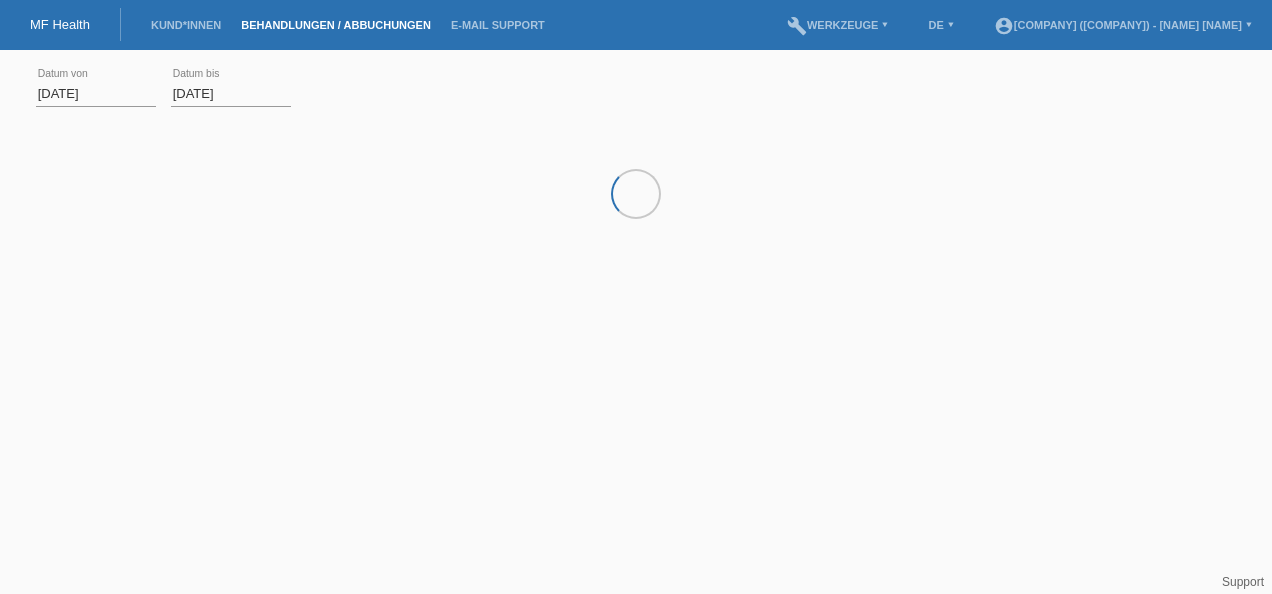 scroll, scrollTop: 0, scrollLeft: 0, axis: both 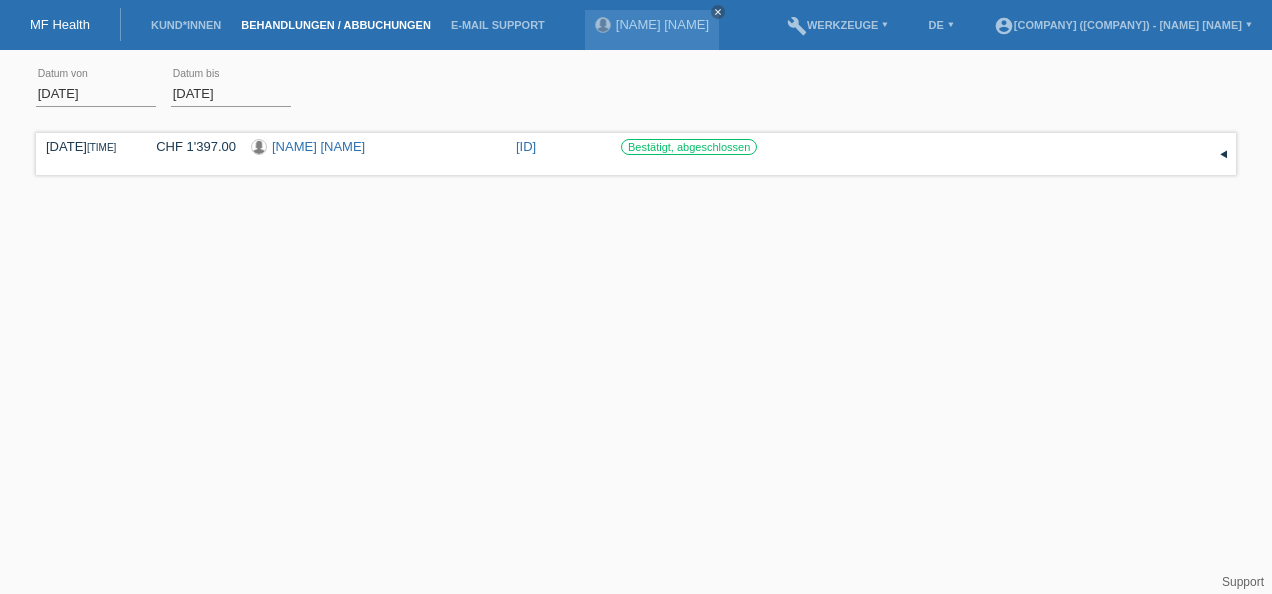 click on "Kund*innen" at bounding box center (186, 25) 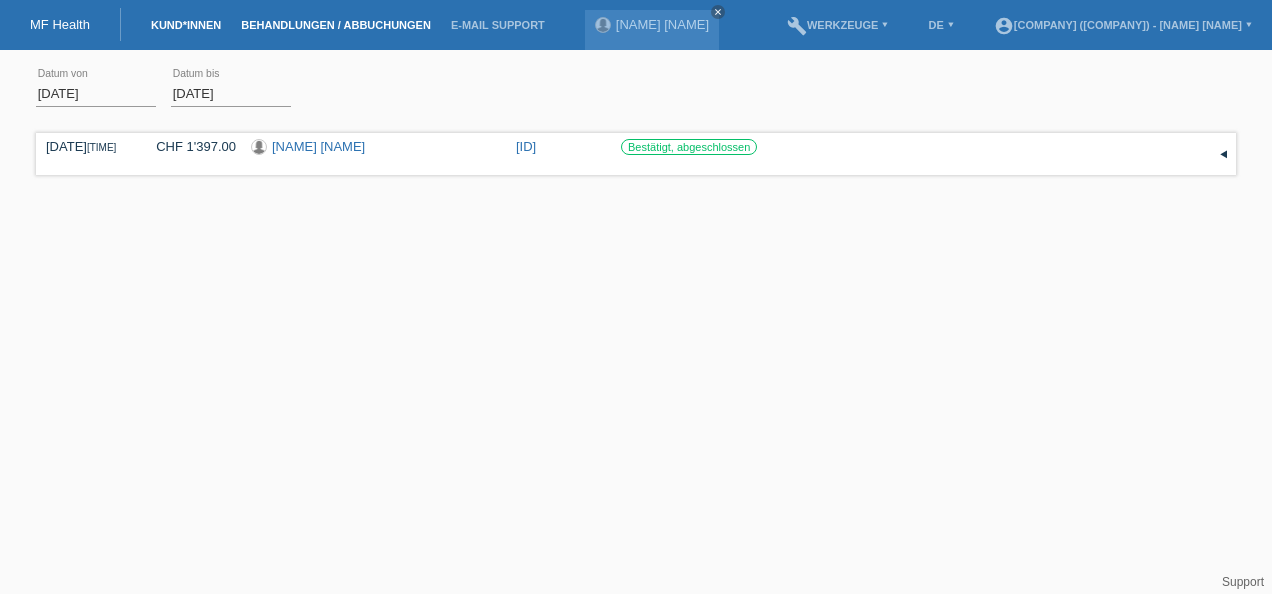 click on "Kund*innen" at bounding box center [186, 25] 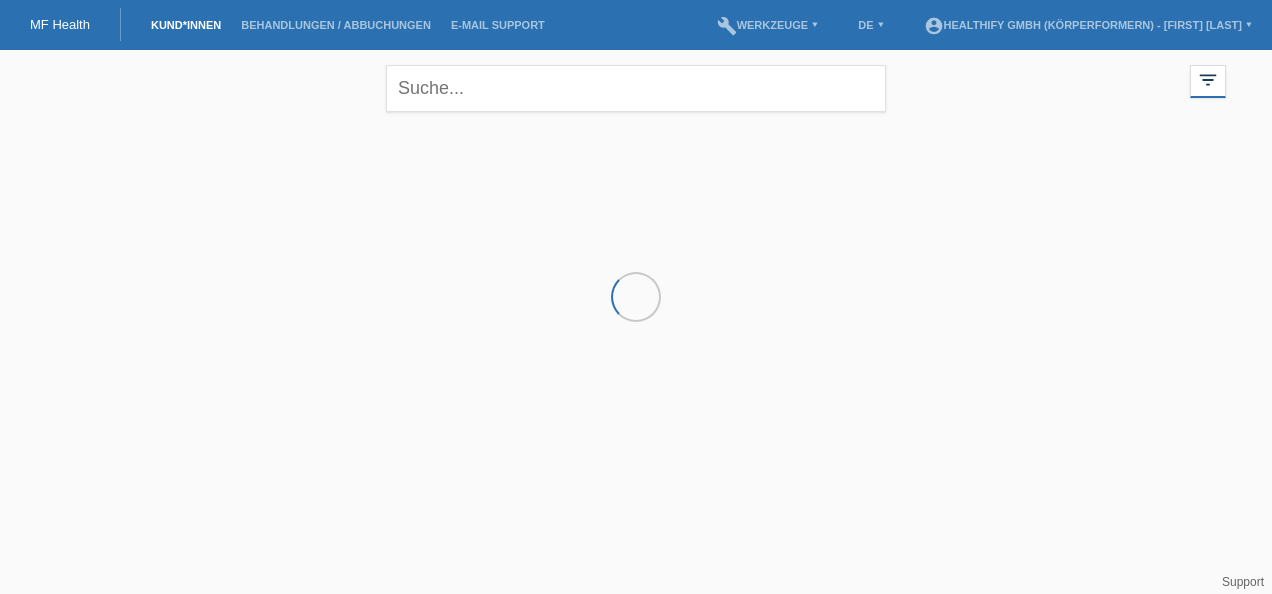 scroll, scrollTop: 0, scrollLeft: 0, axis: both 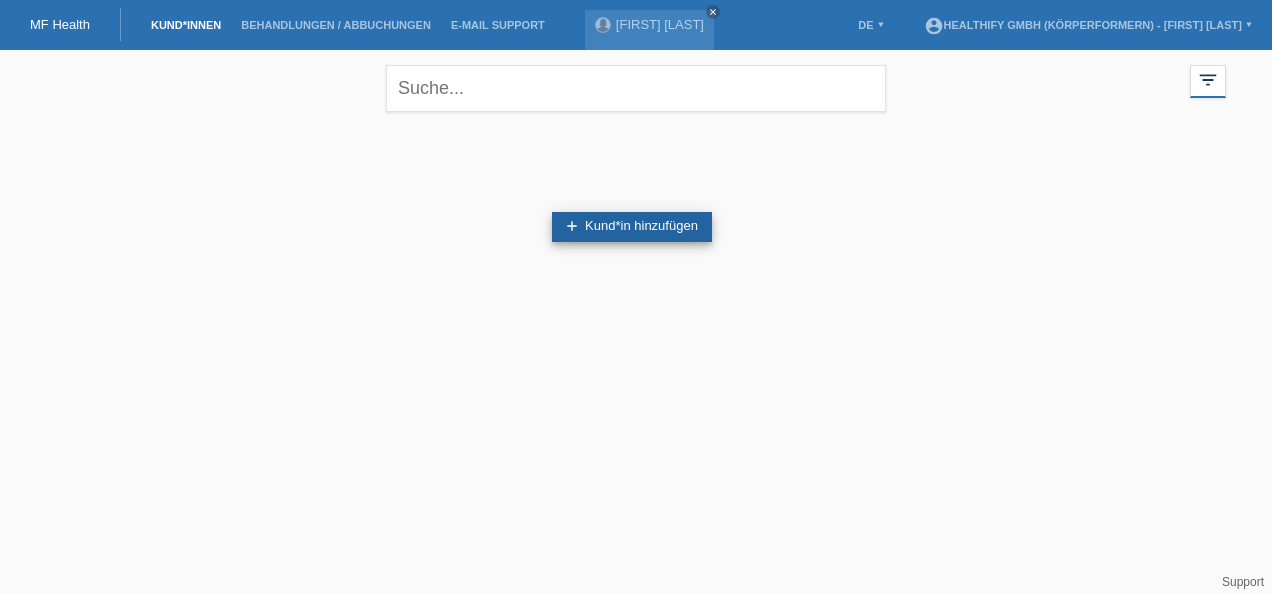 click on "add  Kund*in hinzufügen" at bounding box center (632, 227) 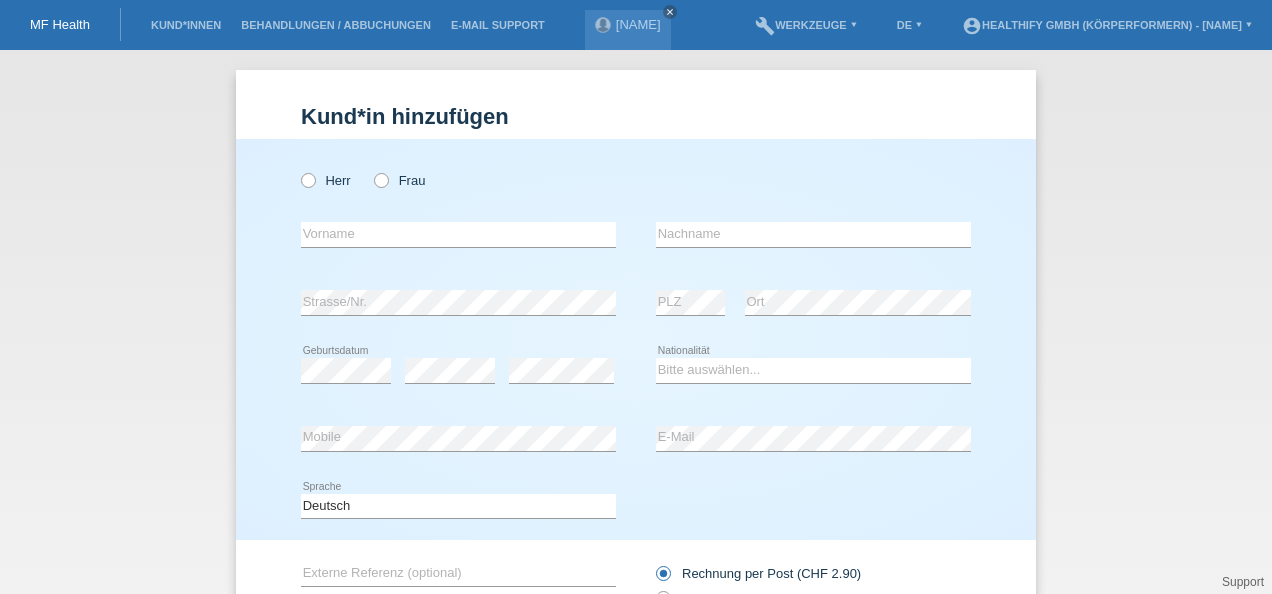 scroll, scrollTop: 0, scrollLeft: 0, axis: both 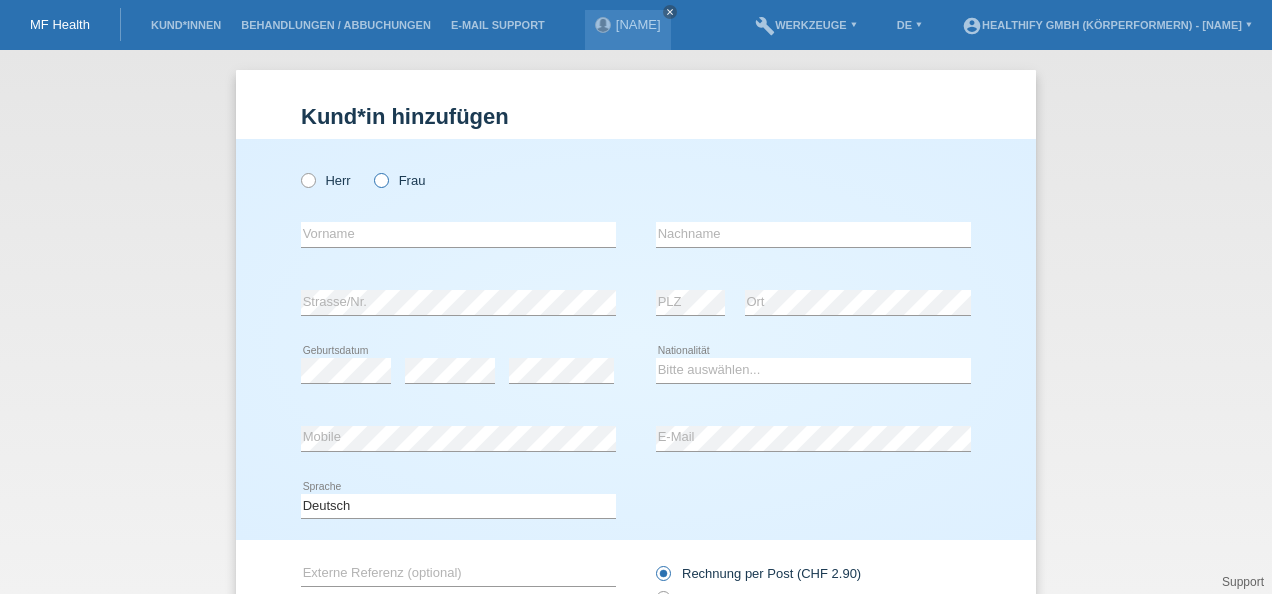 click on "Frau" at bounding box center (326, 180) 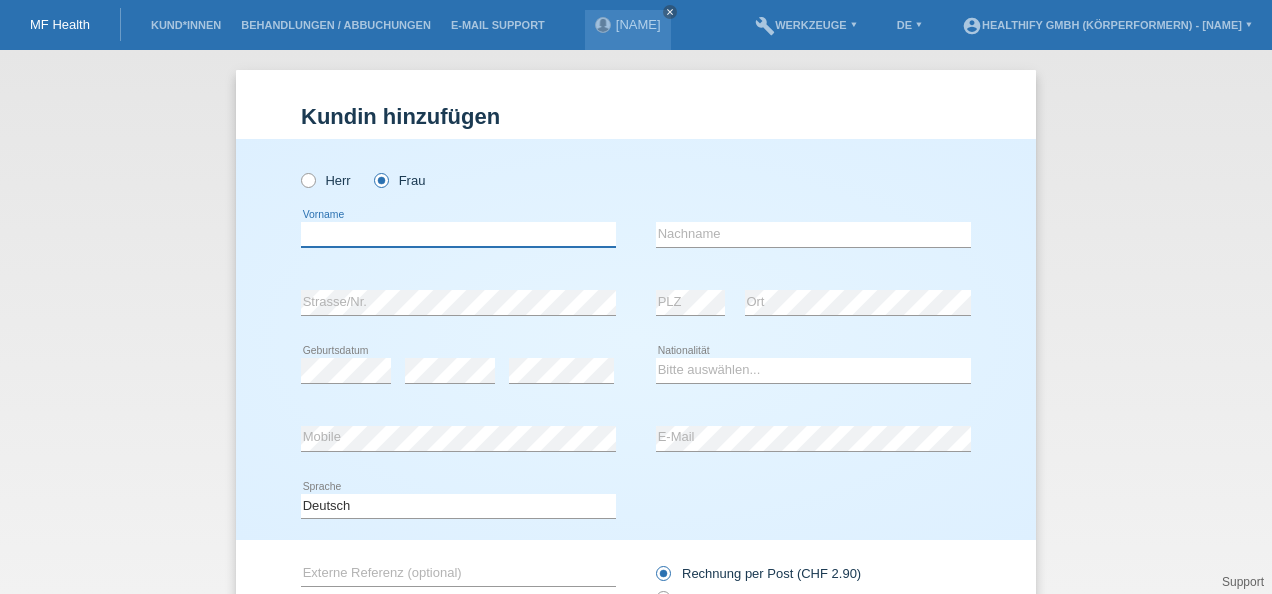 click on "error
Vorname" at bounding box center (458, 235) 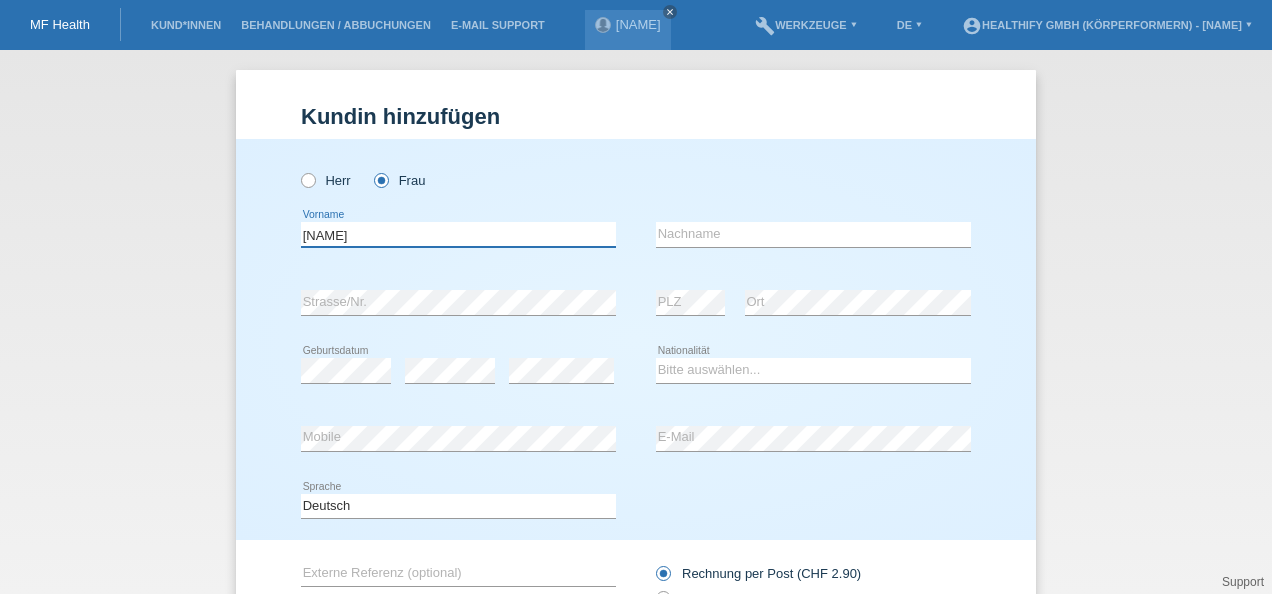 type on "[FIRST]" 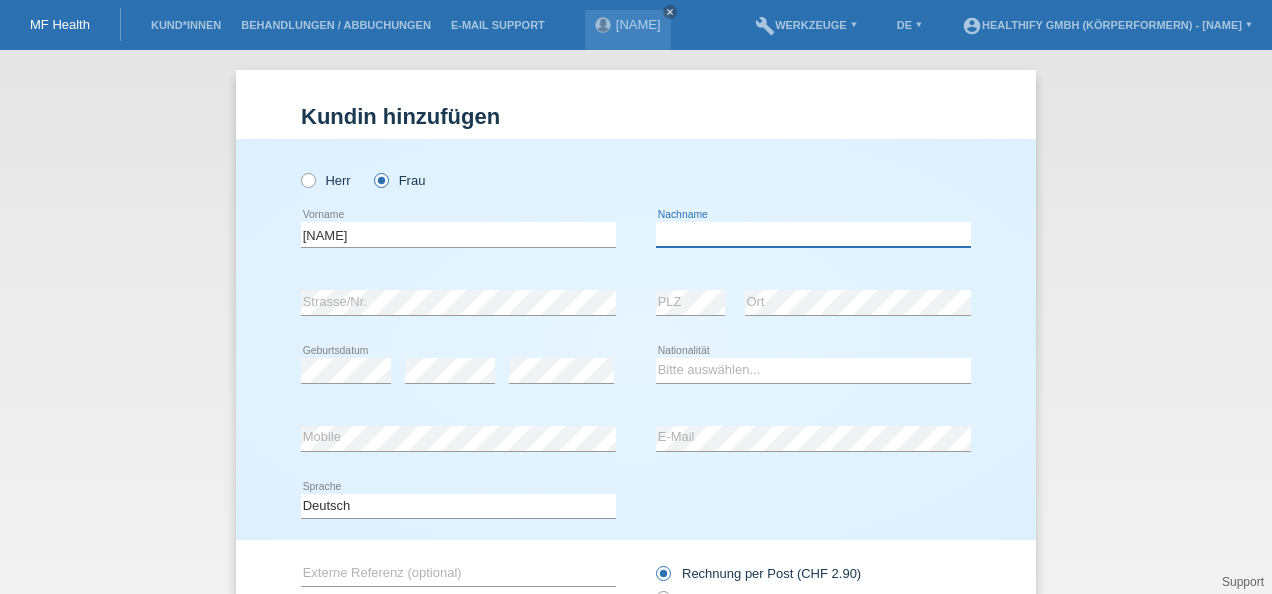 click at bounding box center (813, 234) 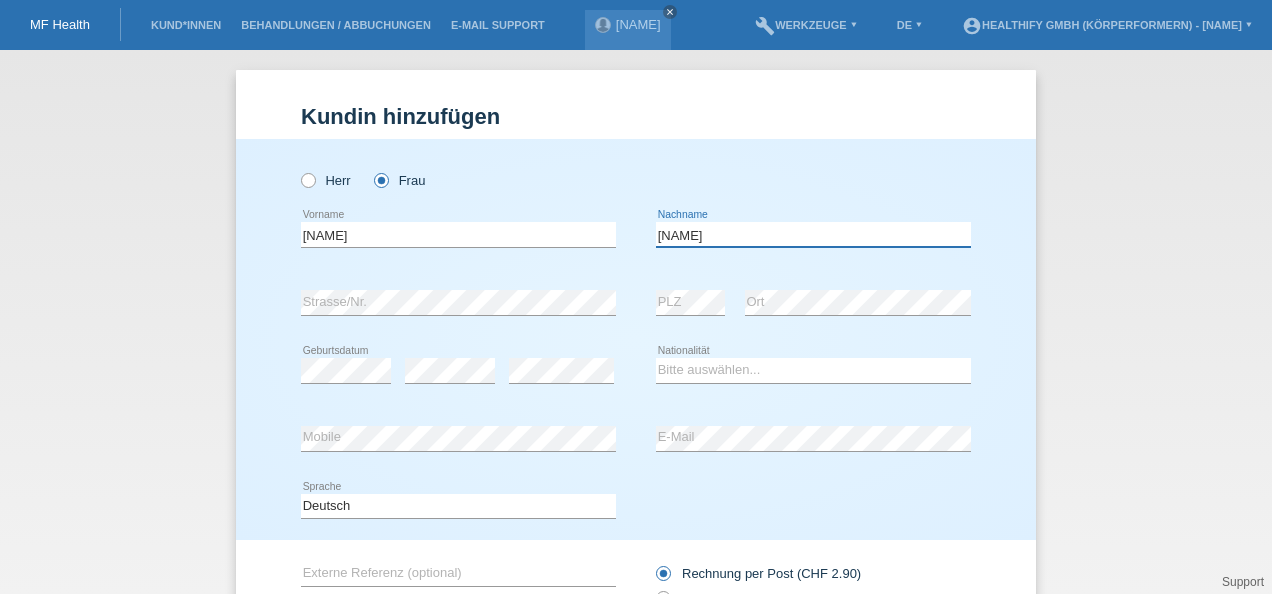 type on "Feltscher" 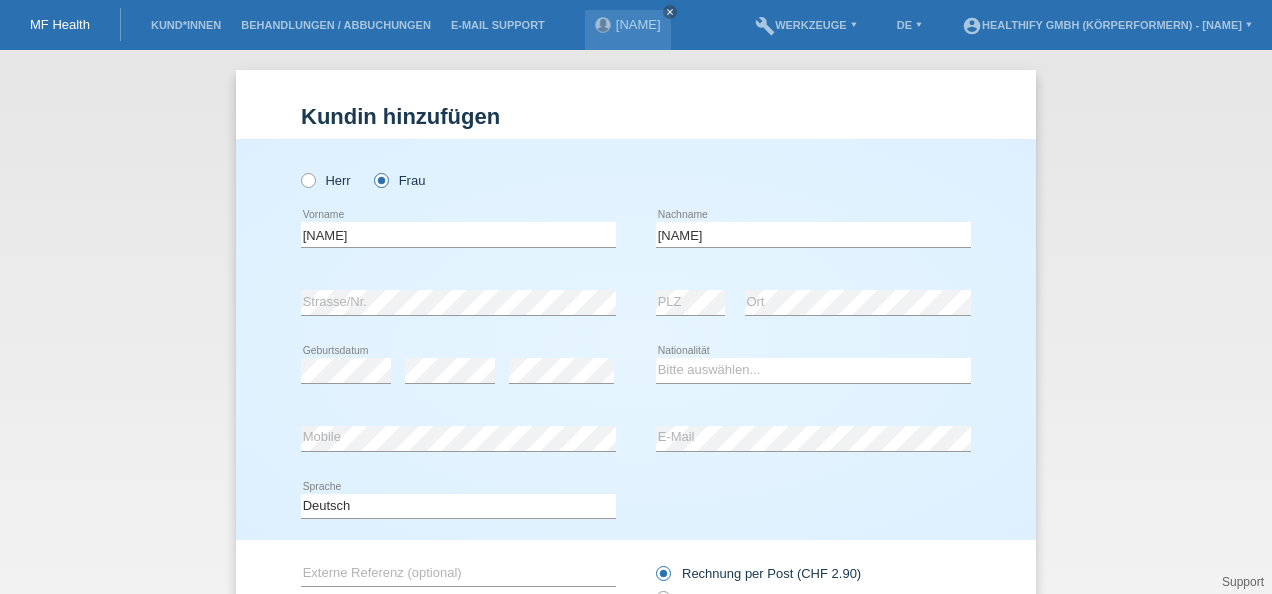 click on "error
Strasse/Nr." at bounding box center [458, 170] 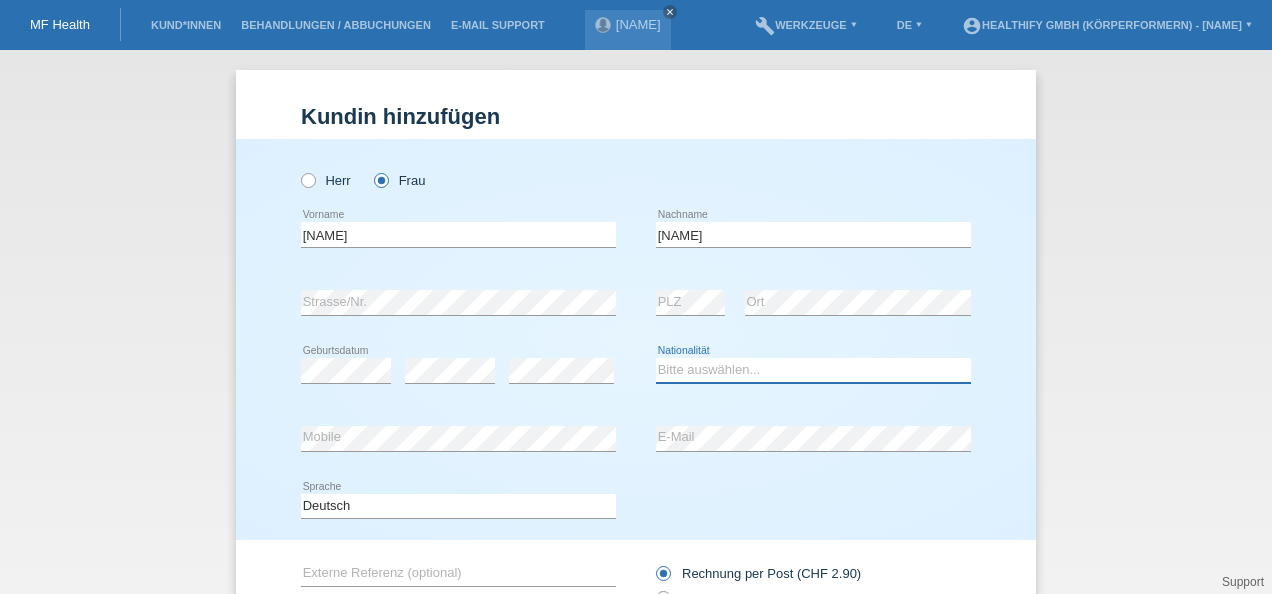 click on "Bitte auswählen...
Schweiz
Deutschland
Liechtenstein
Österreich
------------
Afghanistan
Ägypten
Åland
Albanien
Algerien" at bounding box center [813, 370] 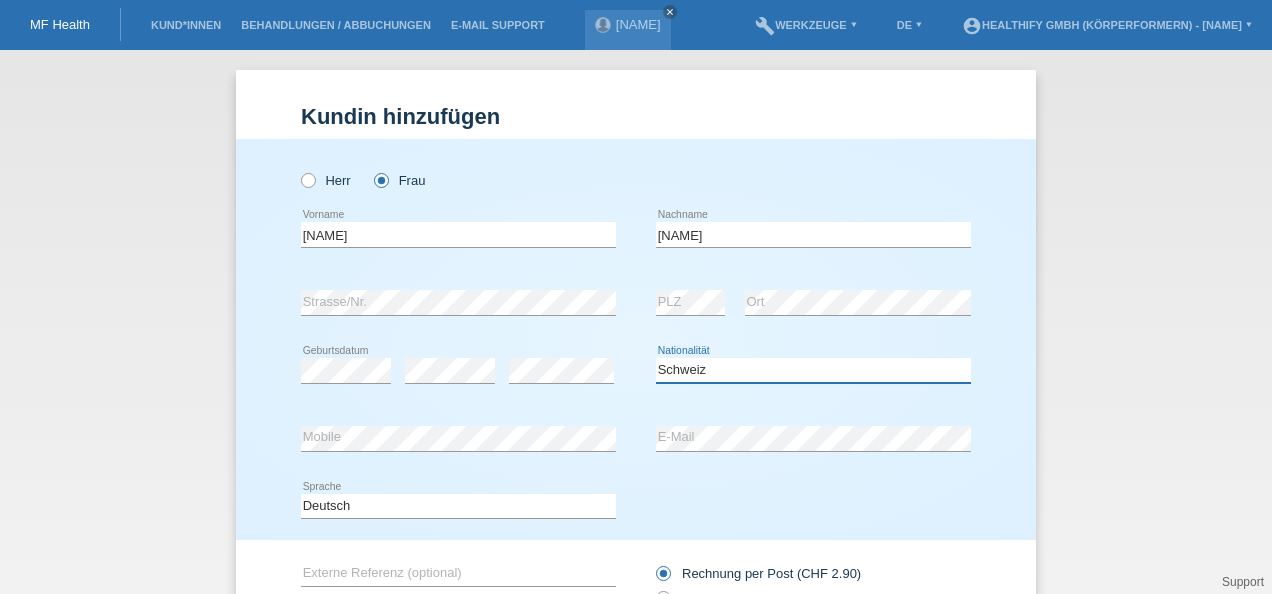 click on "Bitte auswählen...
Schweiz
Deutschland
Liechtenstein
Österreich
------------
Afghanistan
Ägypten
Åland
Albanien
Algerien" at bounding box center [813, 370] 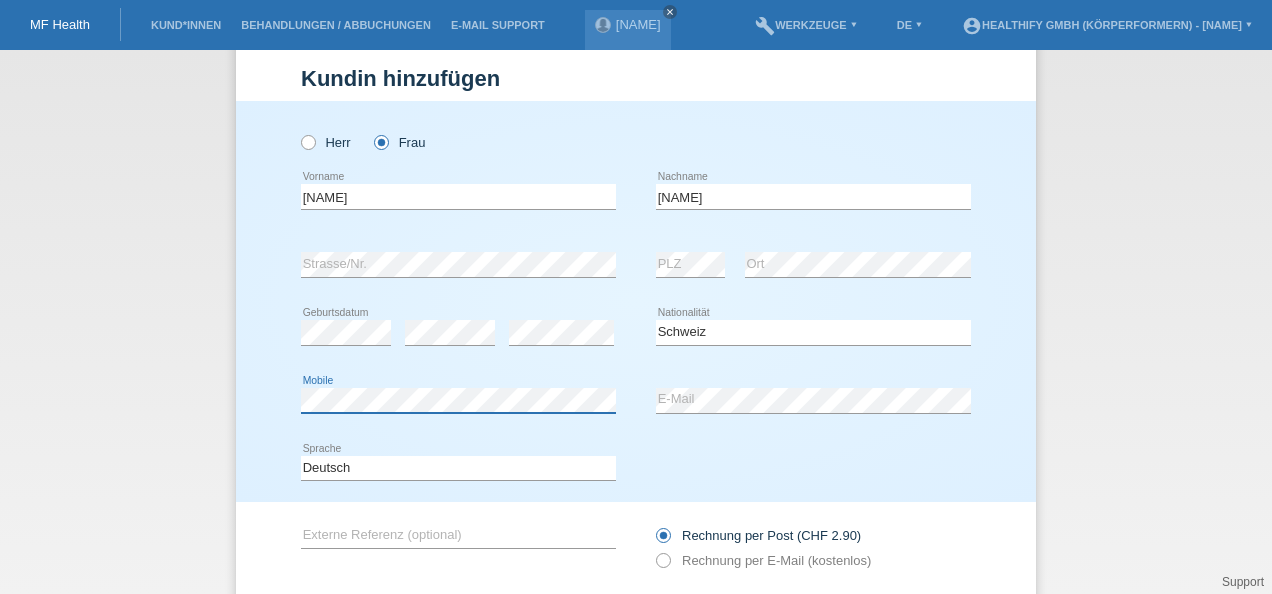 scroll, scrollTop: 173, scrollLeft: 0, axis: vertical 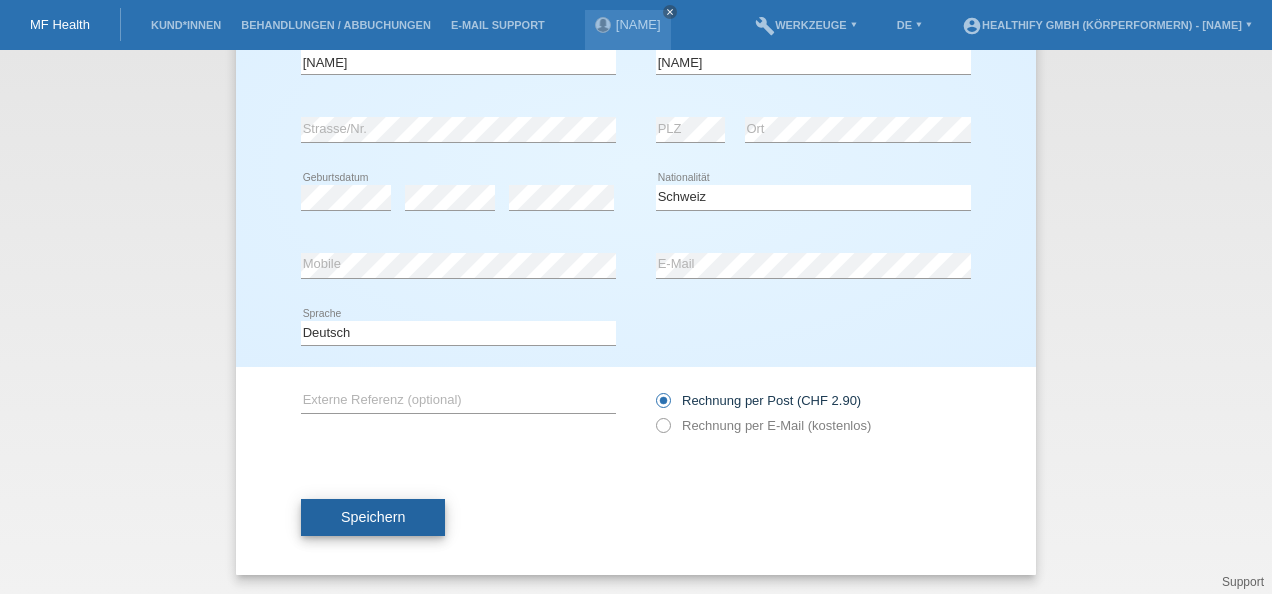 click on "Speichern" at bounding box center (373, 518) 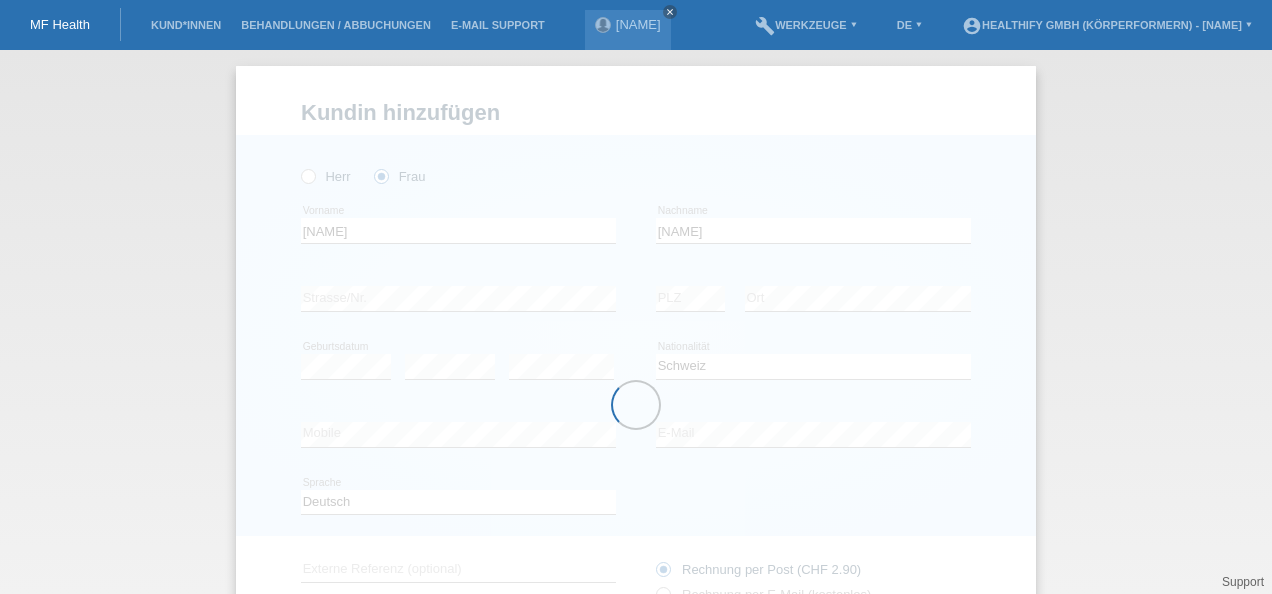 scroll, scrollTop: 0, scrollLeft: 0, axis: both 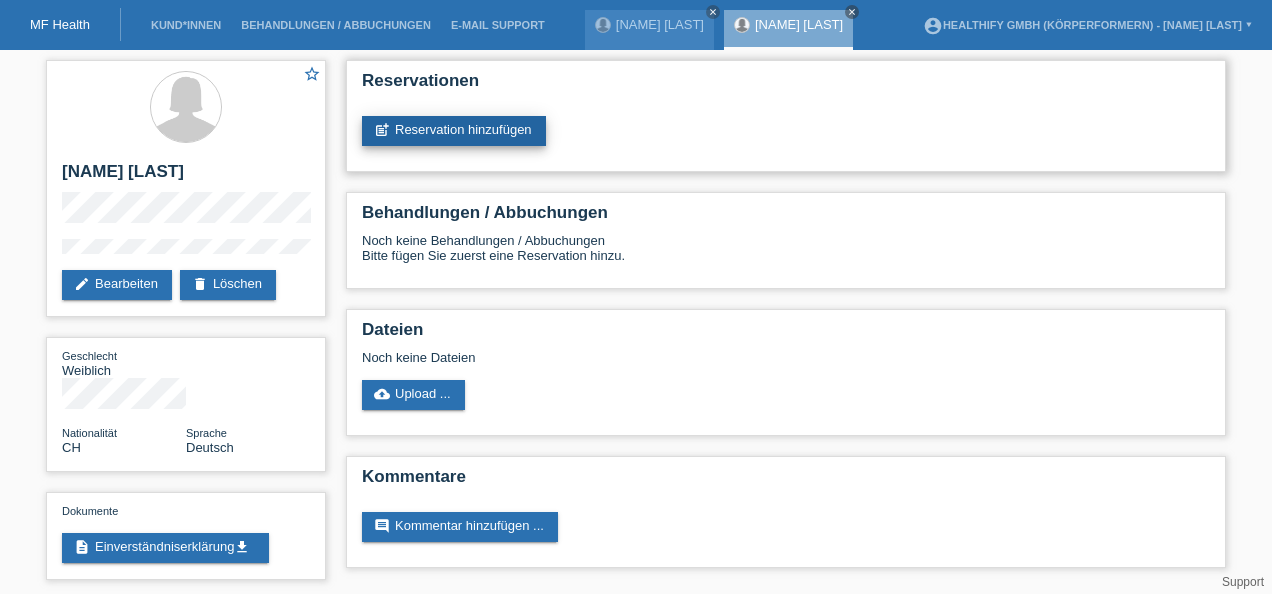 drag, startPoint x: 0, startPoint y: 0, endPoint x: 464, endPoint y: 123, distance: 480.02603 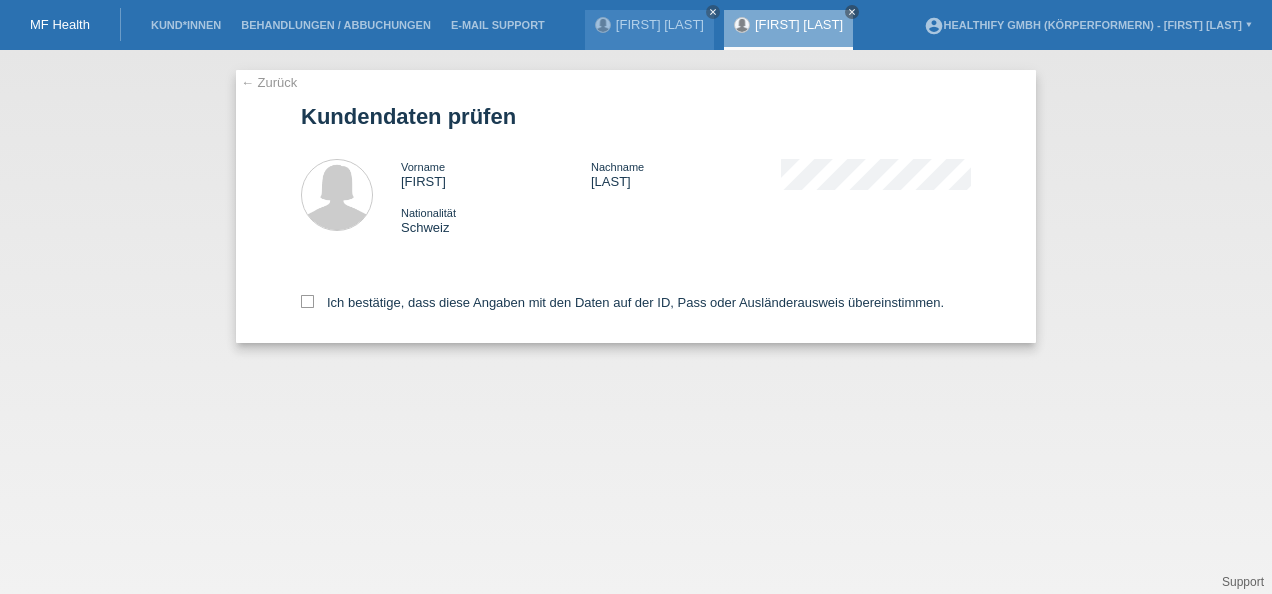 scroll, scrollTop: 0, scrollLeft: 0, axis: both 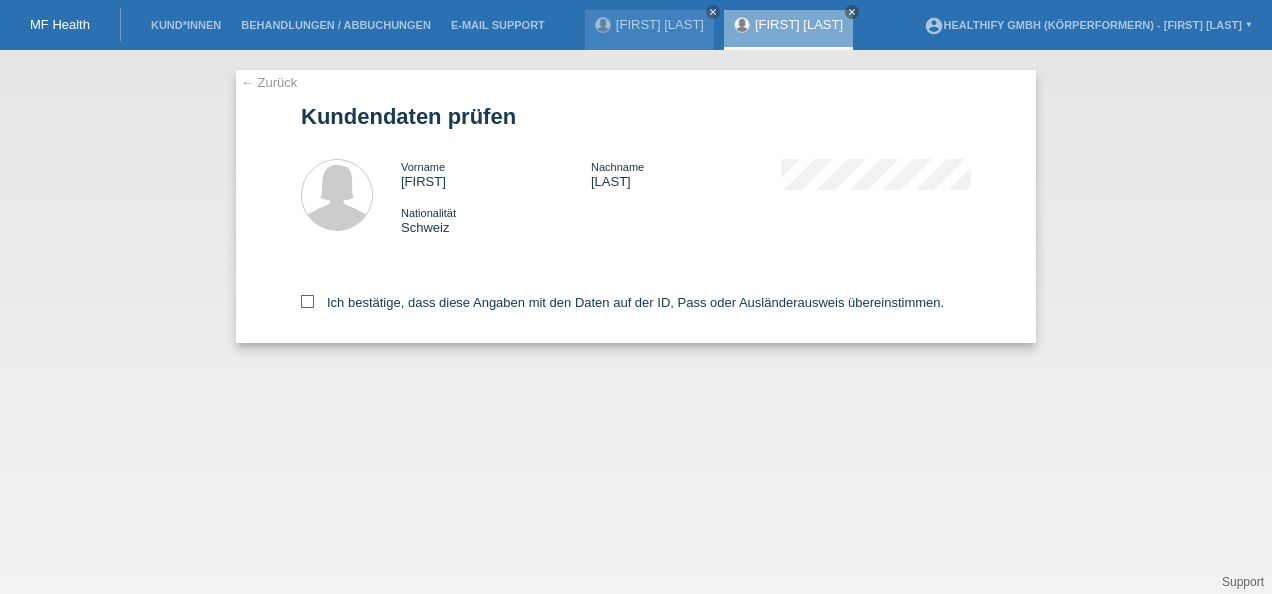 click on "Ich bestätige, dass diese Angaben mit den Daten auf der ID, Pass oder Ausländerausweis übereinstimmen." at bounding box center (622, 302) 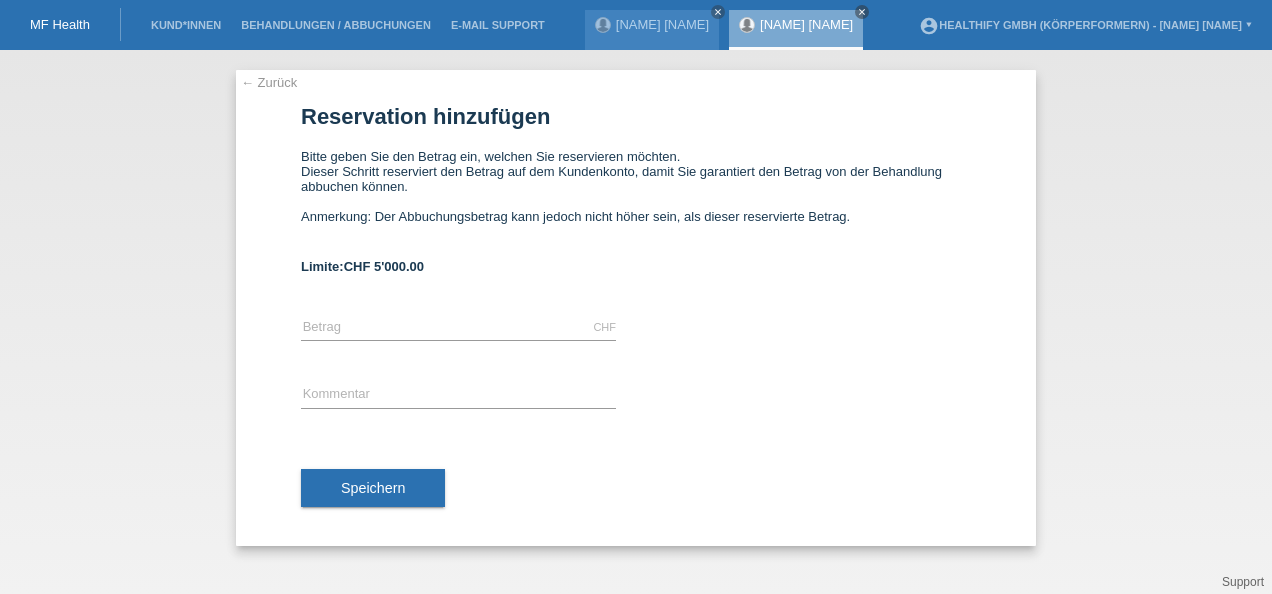 scroll, scrollTop: 0, scrollLeft: 0, axis: both 